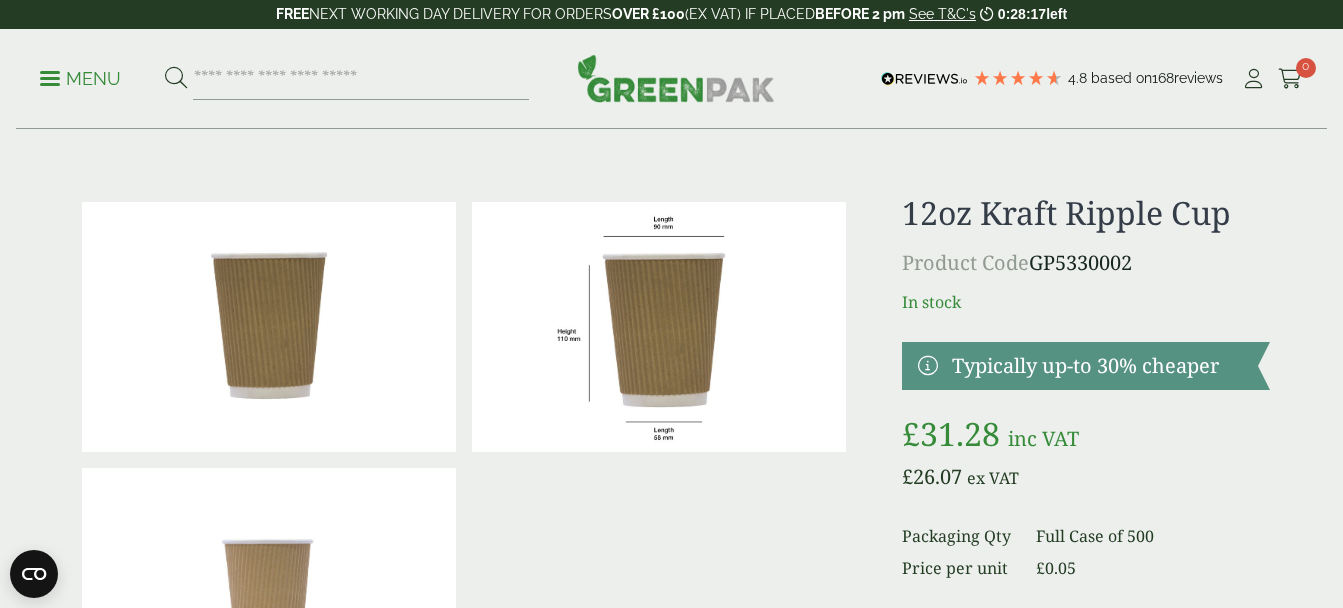 scroll, scrollTop: 100, scrollLeft: 0, axis: vertical 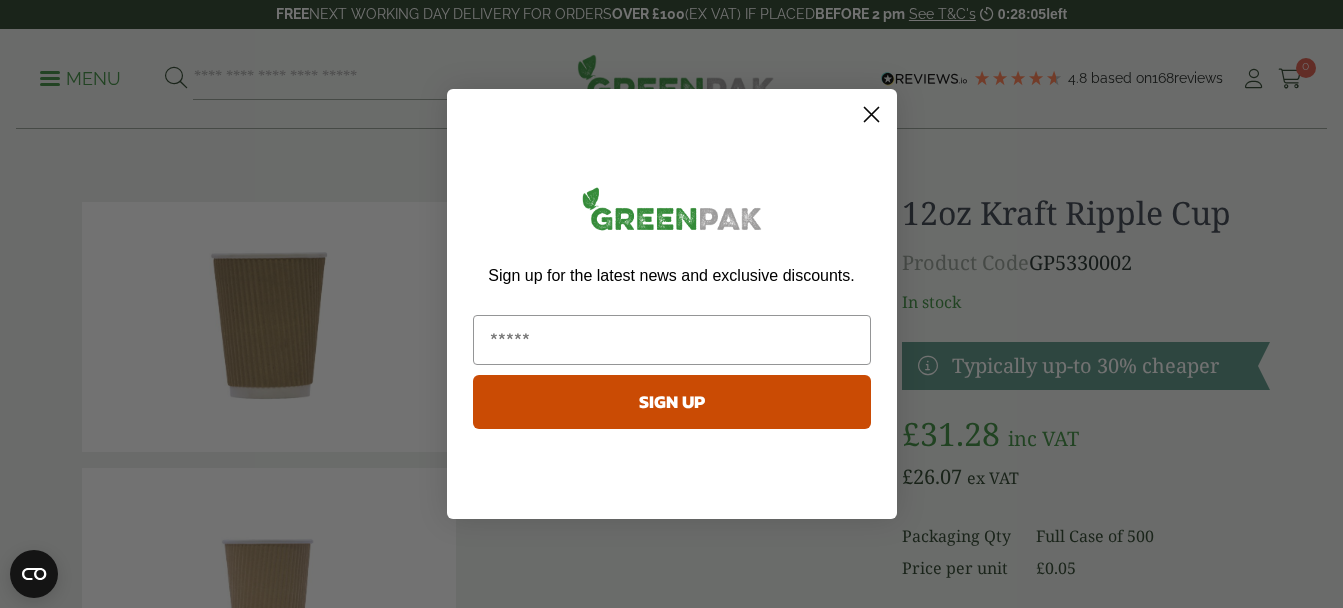 click 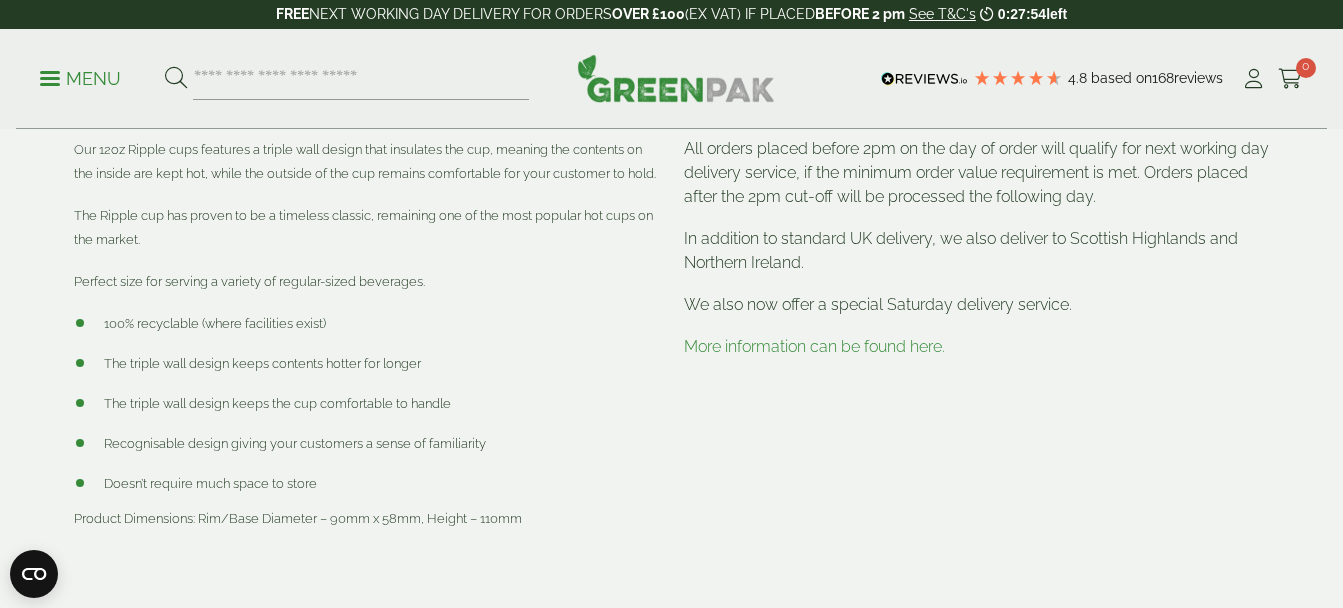 scroll, scrollTop: 900, scrollLeft: 0, axis: vertical 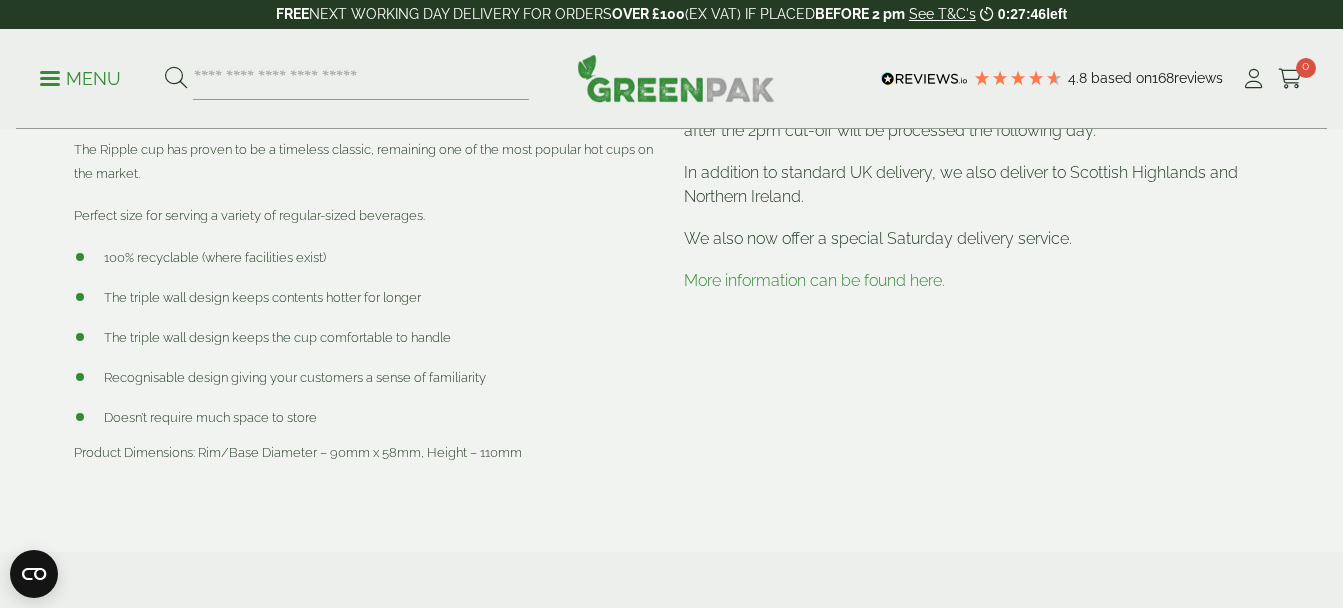 click on "More information can be found here." at bounding box center [814, 280] 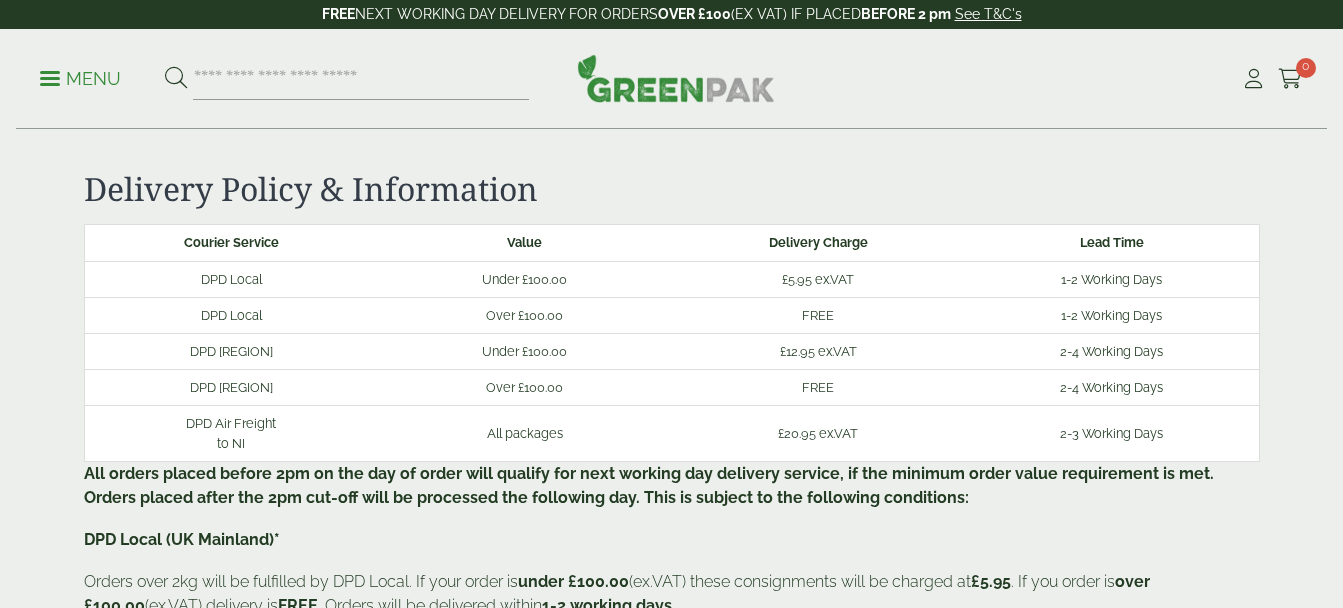 scroll, scrollTop: 0, scrollLeft: 0, axis: both 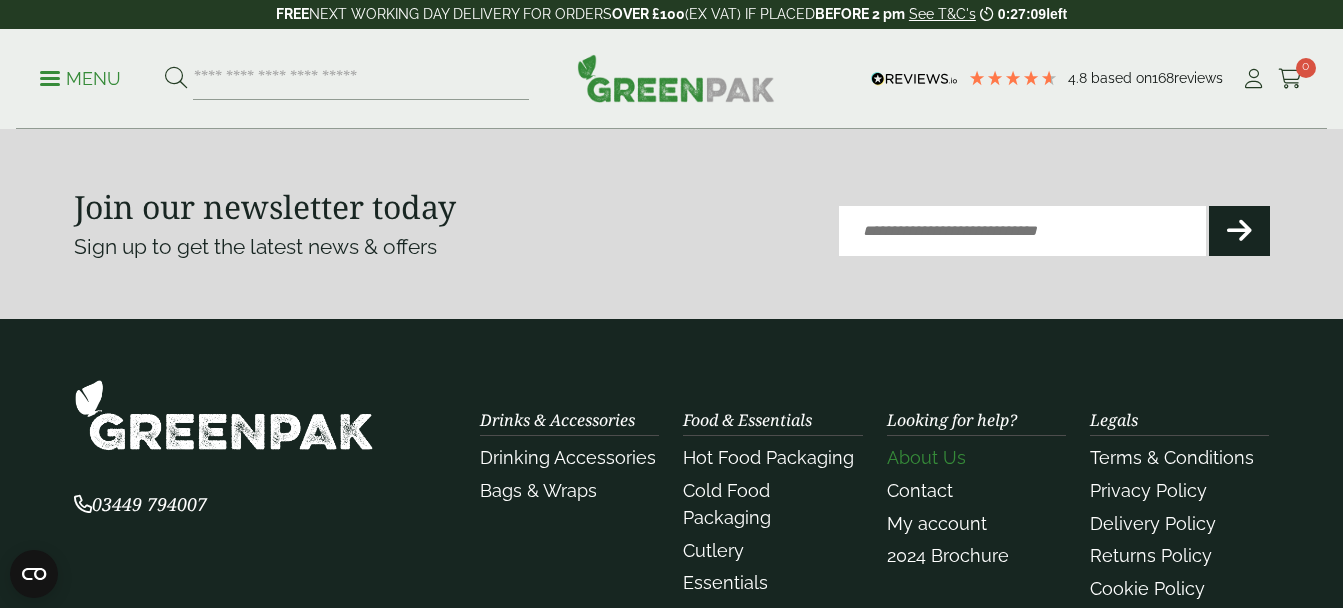 click on "About Us" at bounding box center (926, 457) 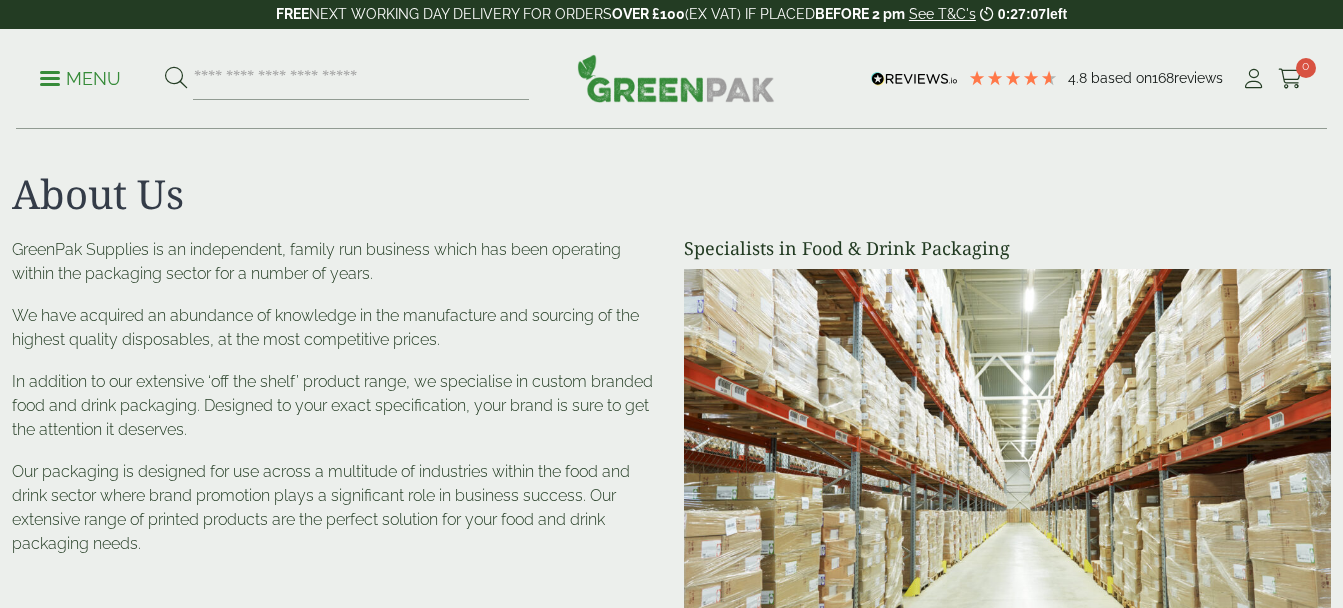 scroll, scrollTop: 0, scrollLeft: 0, axis: both 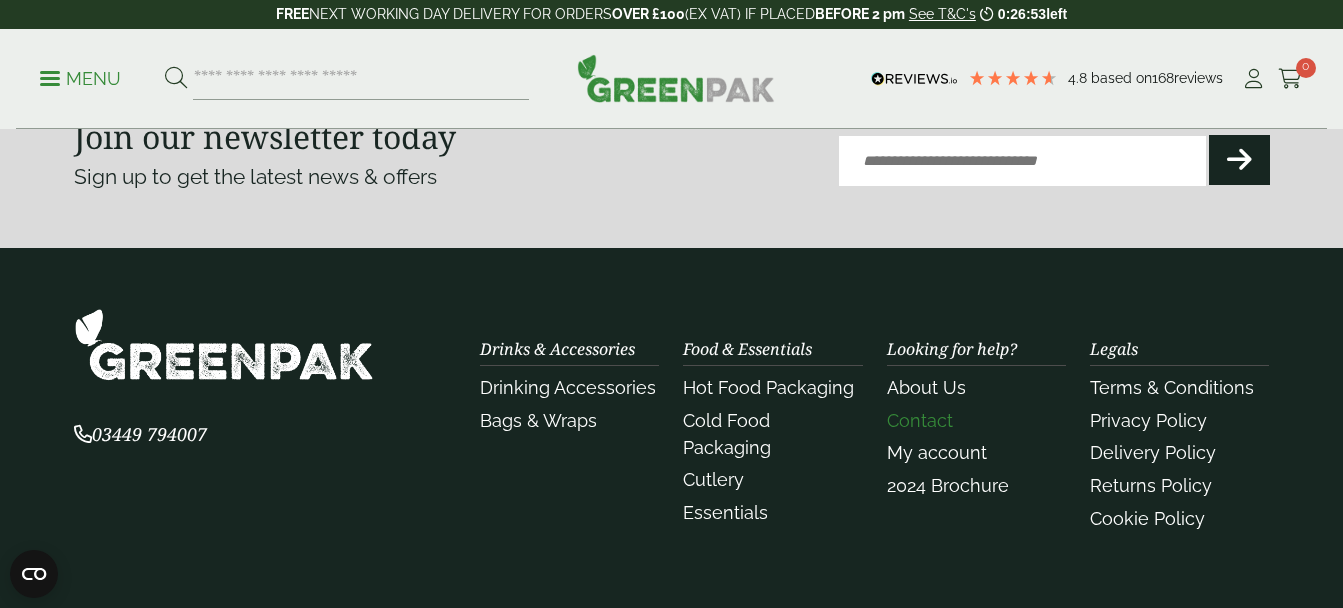 click on "Contact" at bounding box center (920, 420) 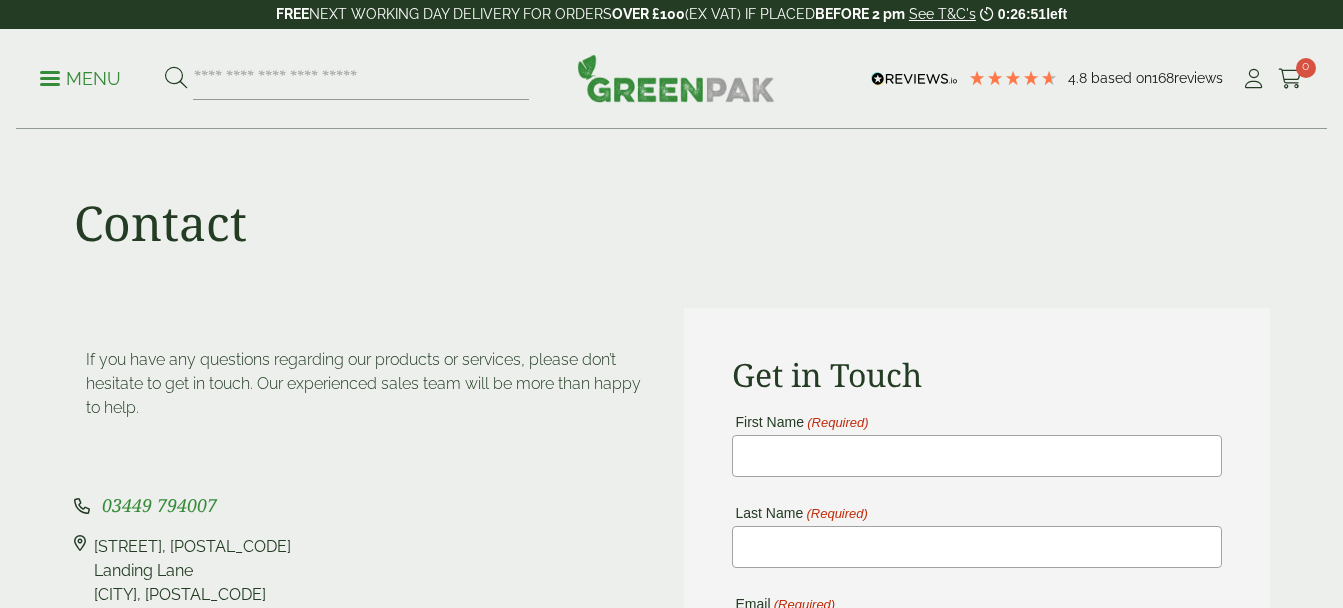 scroll, scrollTop: 0, scrollLeft: 0, axis: both 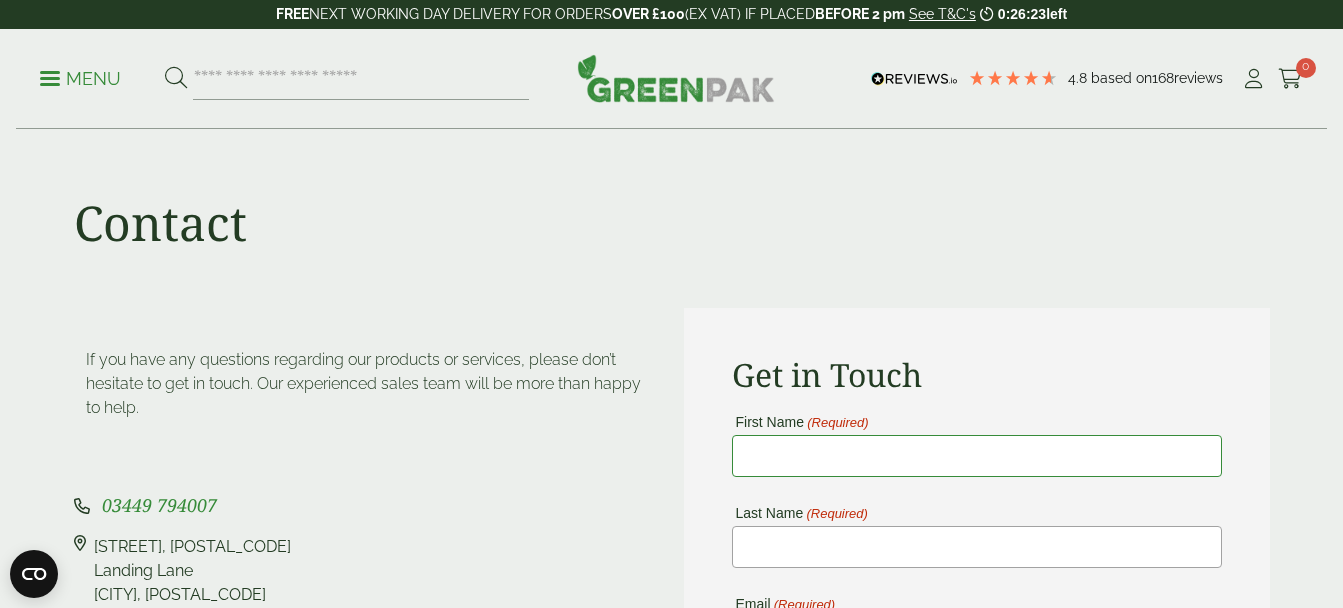 click on "First Name (Required)" at bounding box center (977, 456) 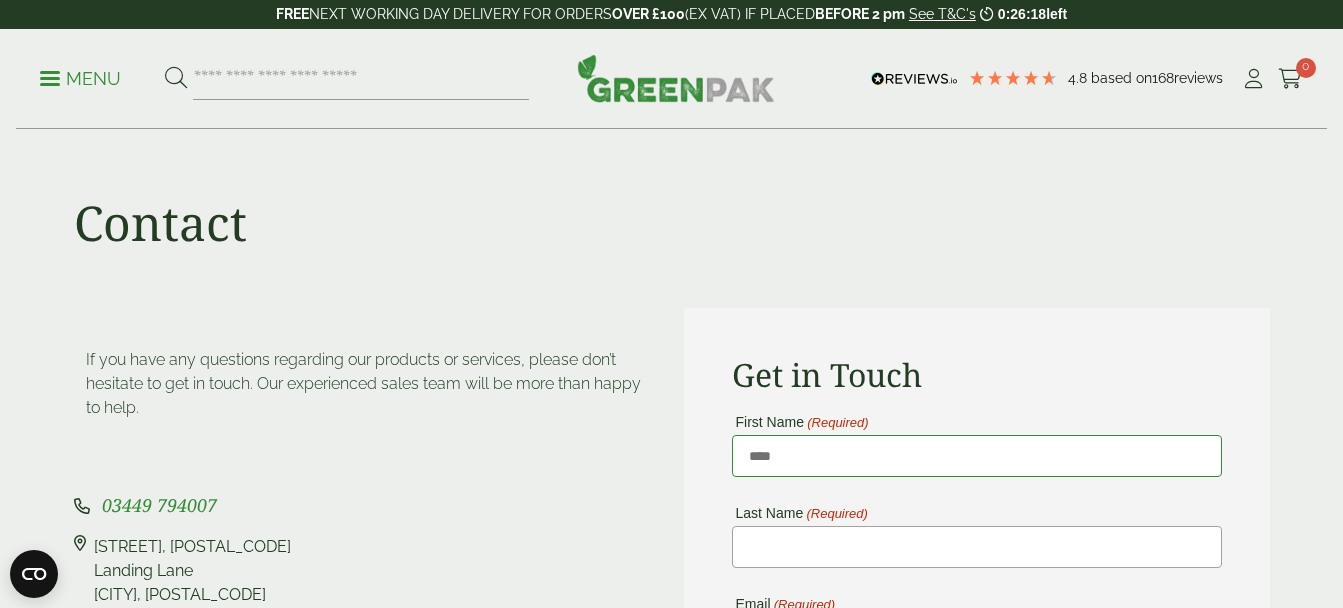 type on "****" 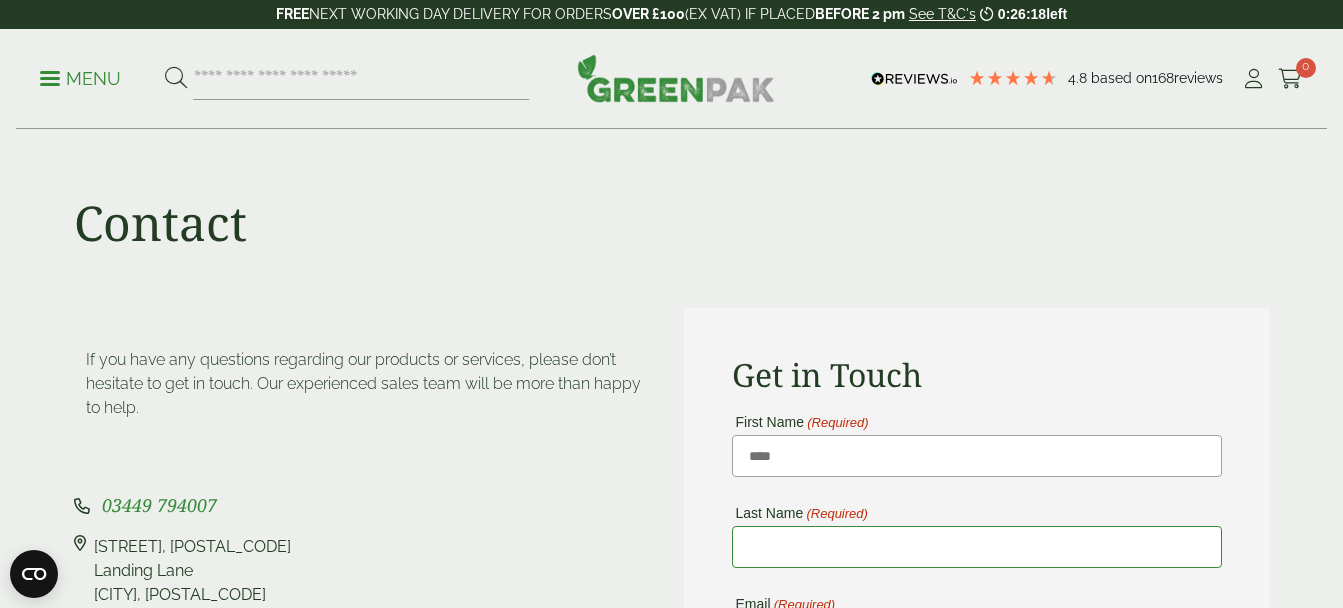 click on "Last Name (Required)" at bounding box center [977, 547] 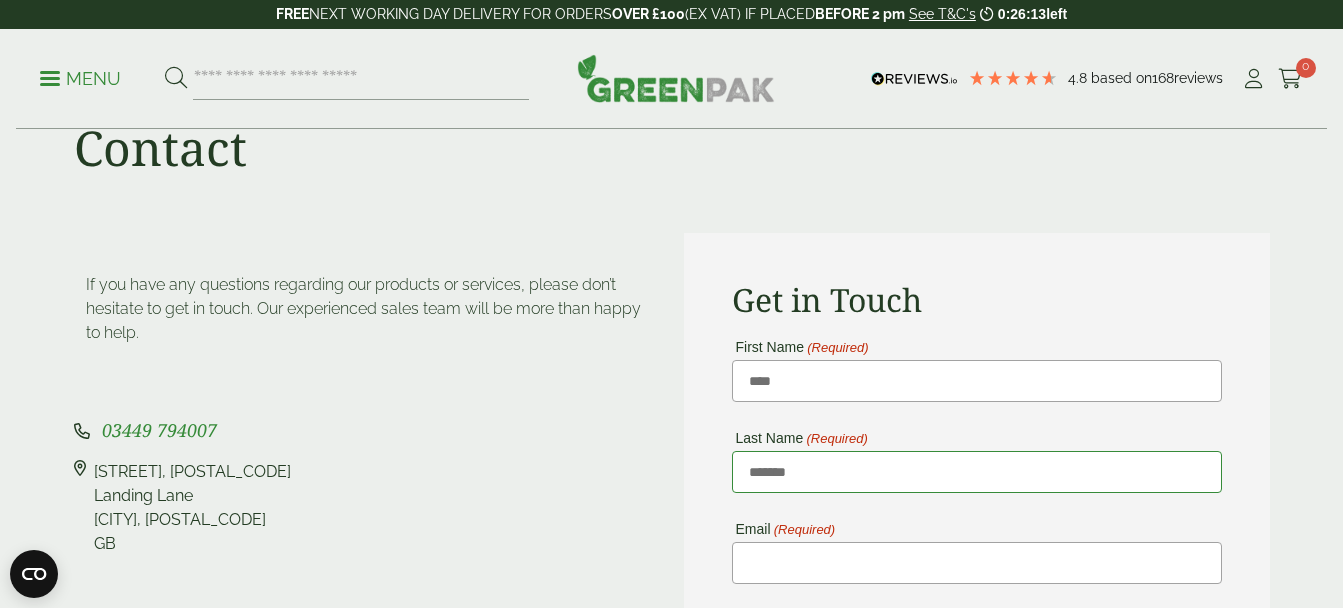 scroll, scrollTop: 200, scrollLeft: 0, axis: vertical 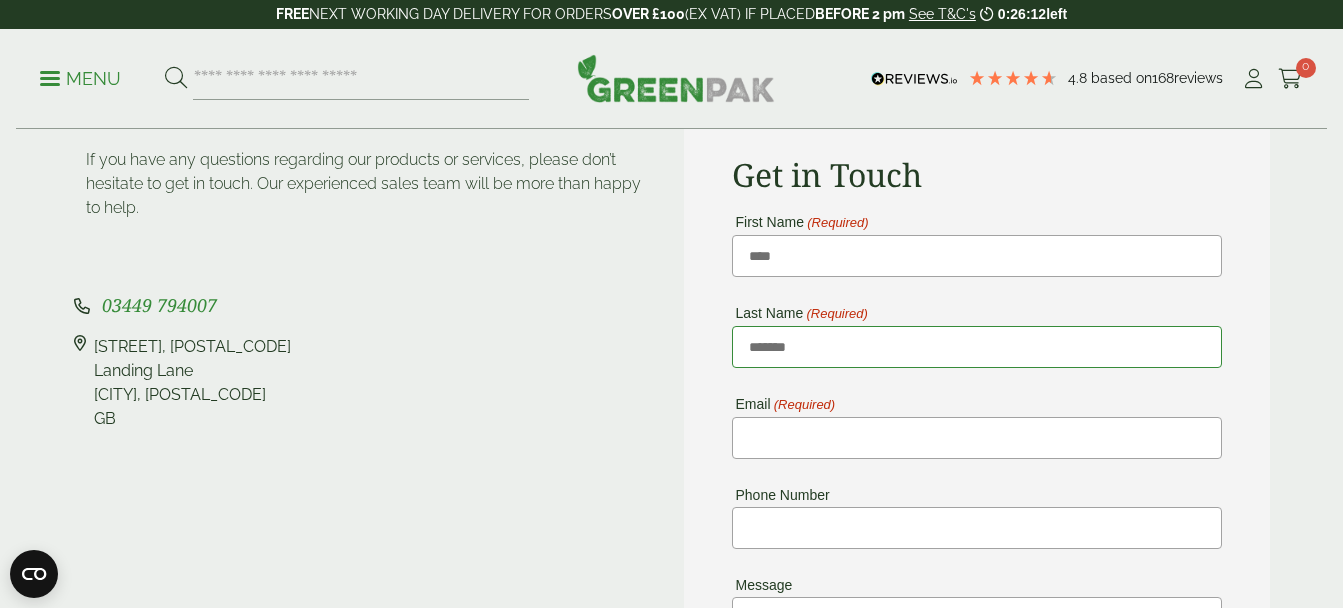 type on "*******" 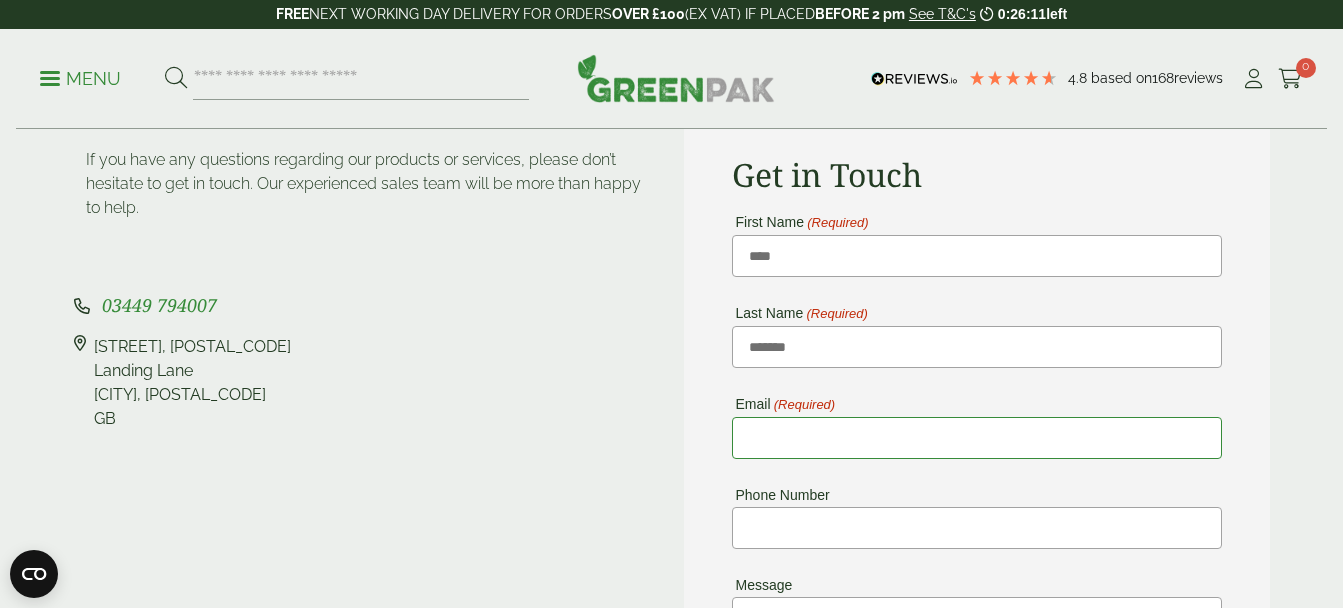 click on "Email (Required)" at bounding box center [977, 438] 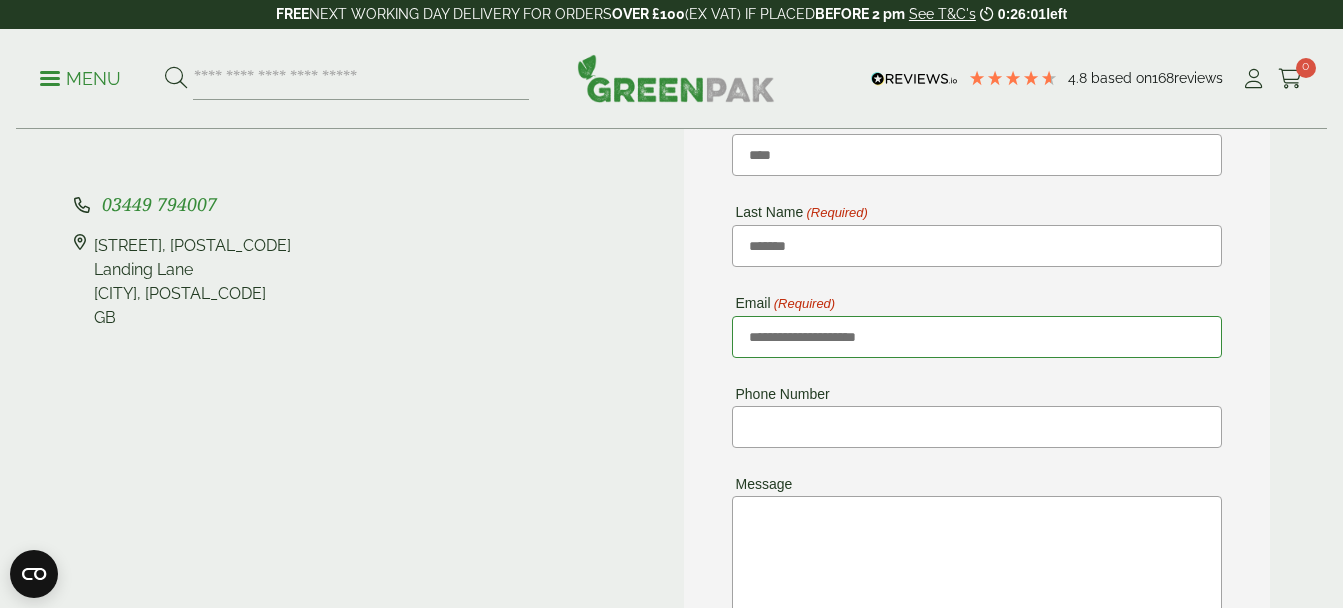 scroll, scrollTop: 400, scrollLeft: 0, axis: vertical 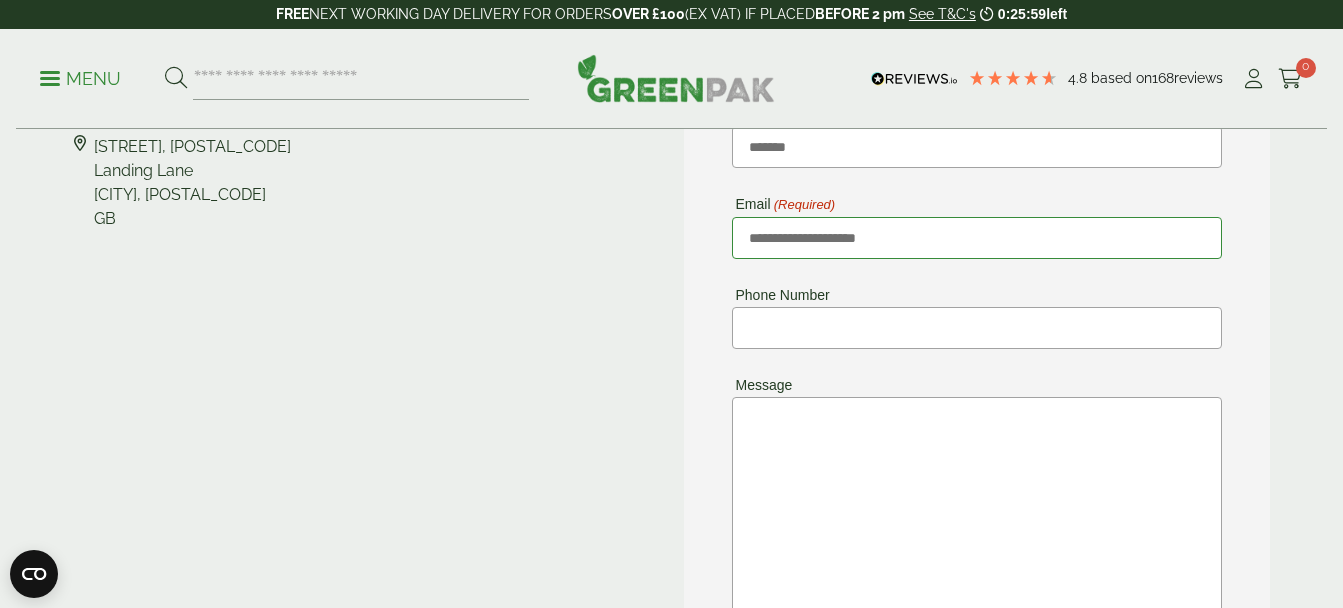type on "**********" 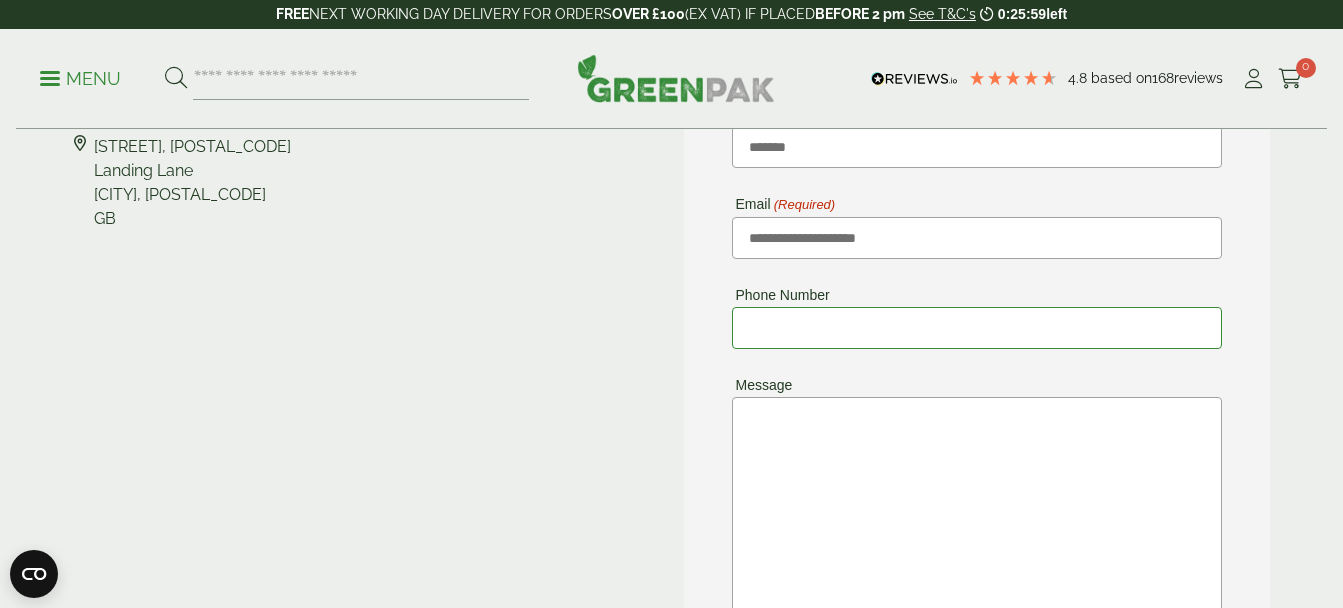 click on "Phone Number" at bounding box center [977, 328] 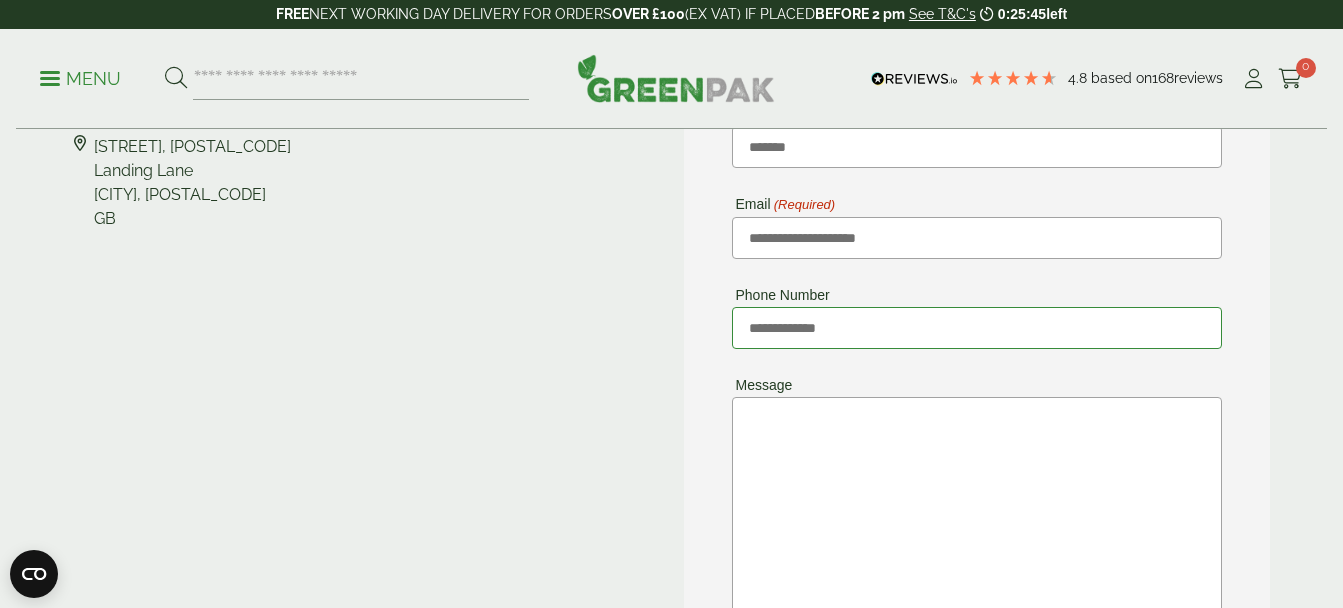 type on "**********" 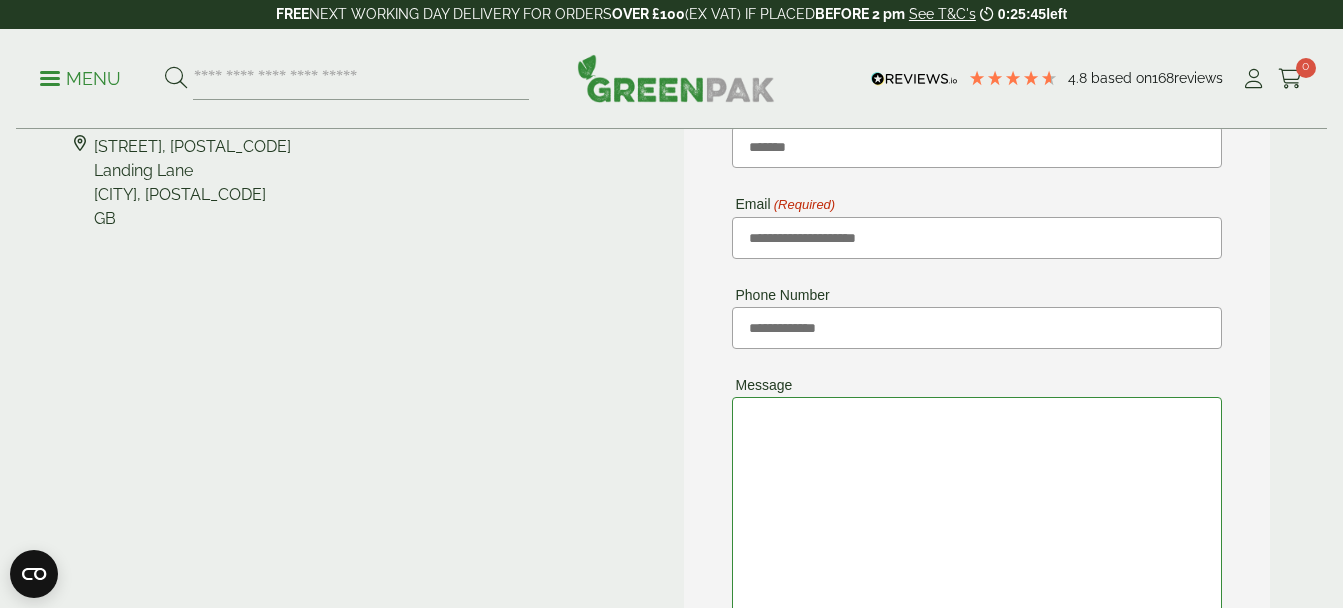 click on "Message" at bounding box center [977, 541] 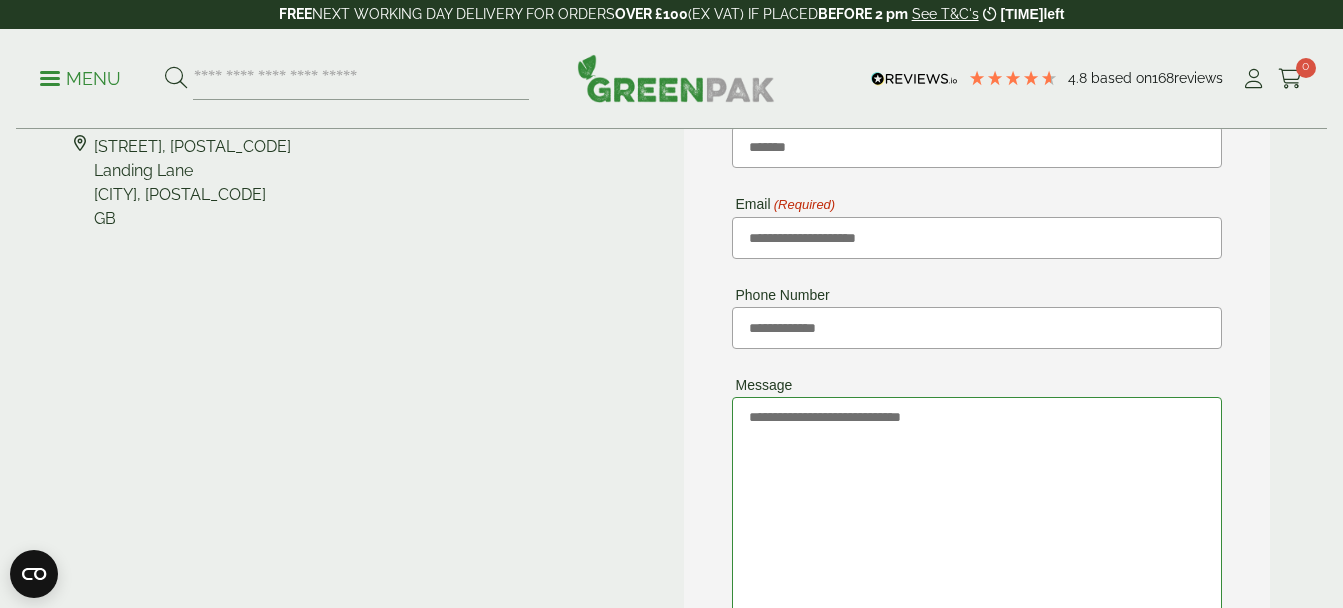 click on "**********" at bounding box center [977, 541] 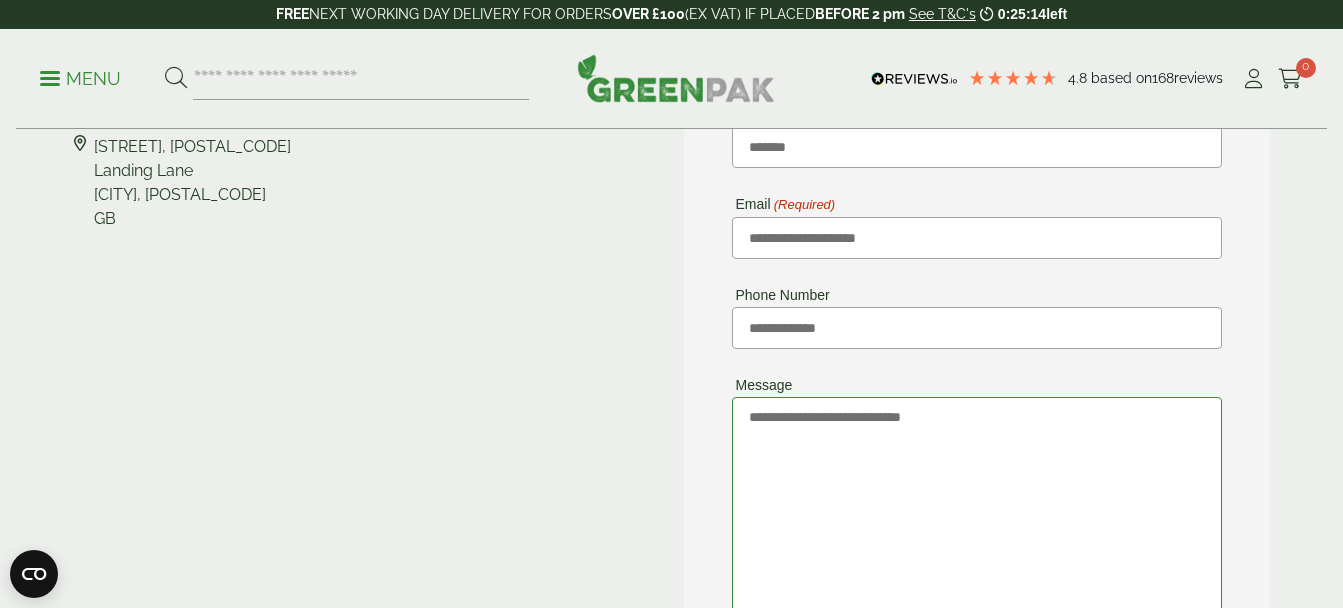 click on "**********" at bounding box center [977, 541] 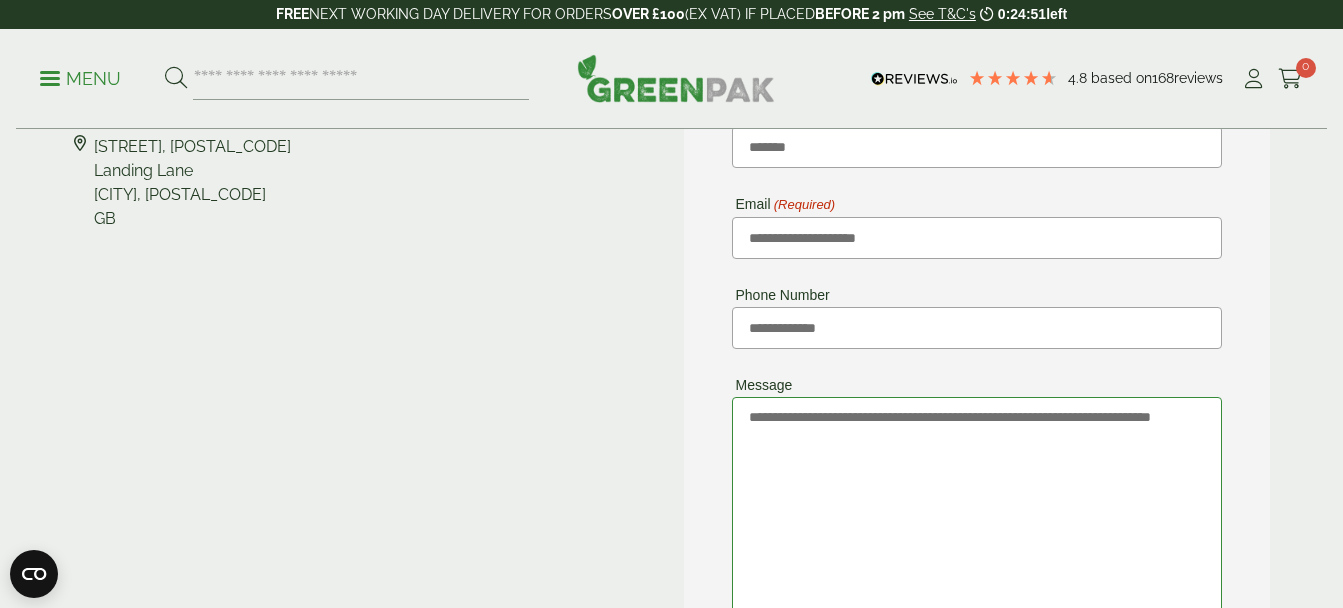 drag, startPoint x: 771, startPoint y: 434, endPoint x: 869, endPoint y: 468, distance: 103.73042 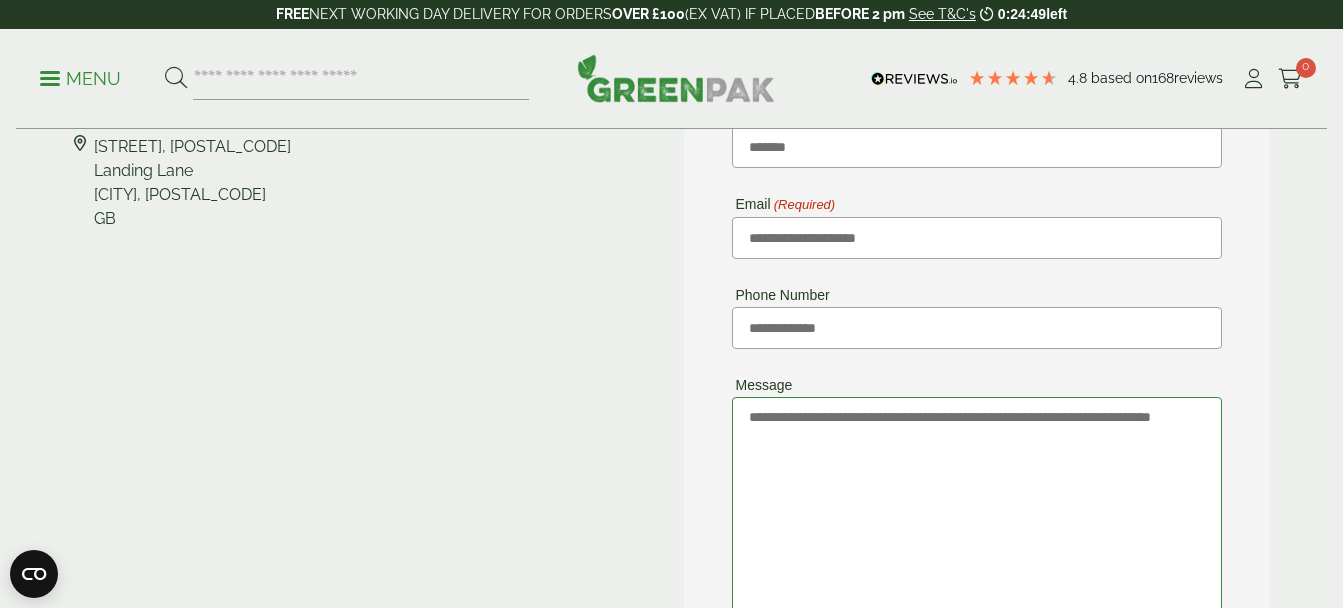 click on "**********" at bounding box center (977, 541) 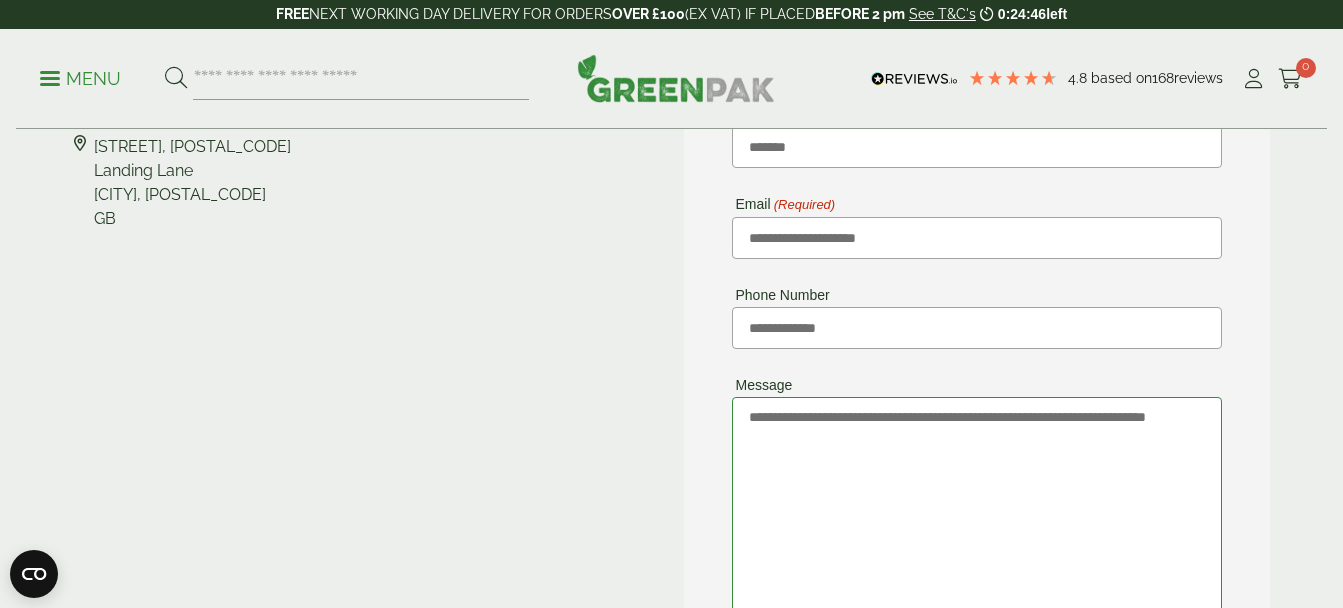 click on "**********" at bounding box center [977, 541] 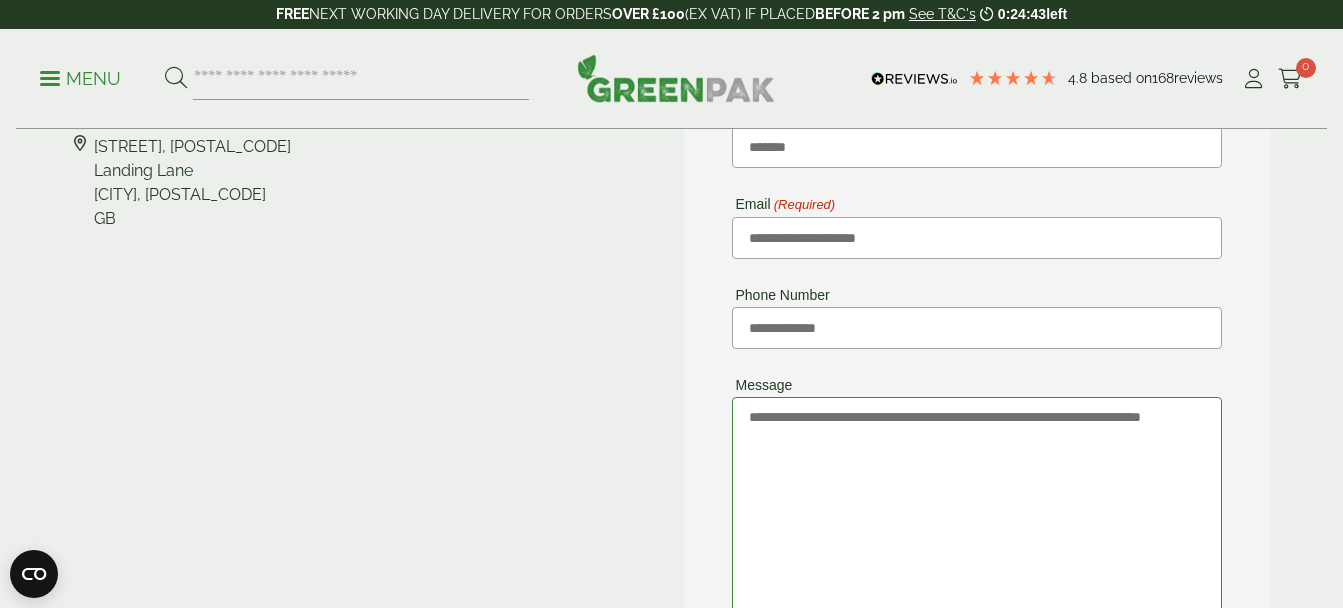click on "**********" at bounding box center [977, 541] 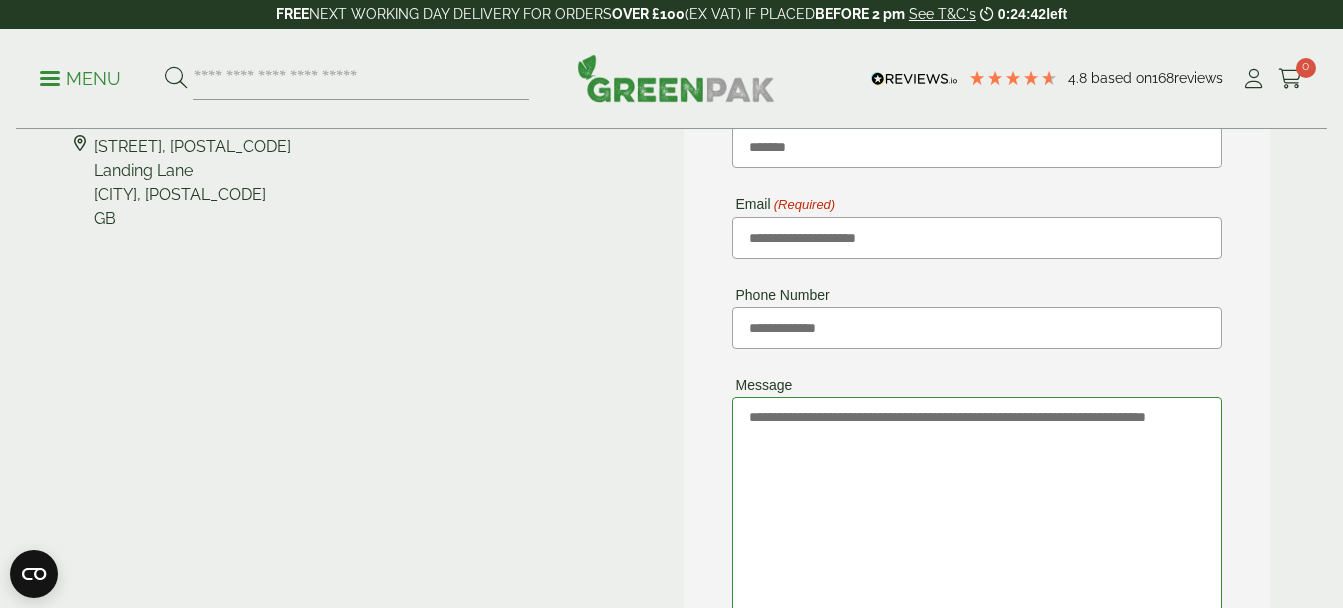 click on "**********" at bounding box center [977, 541] 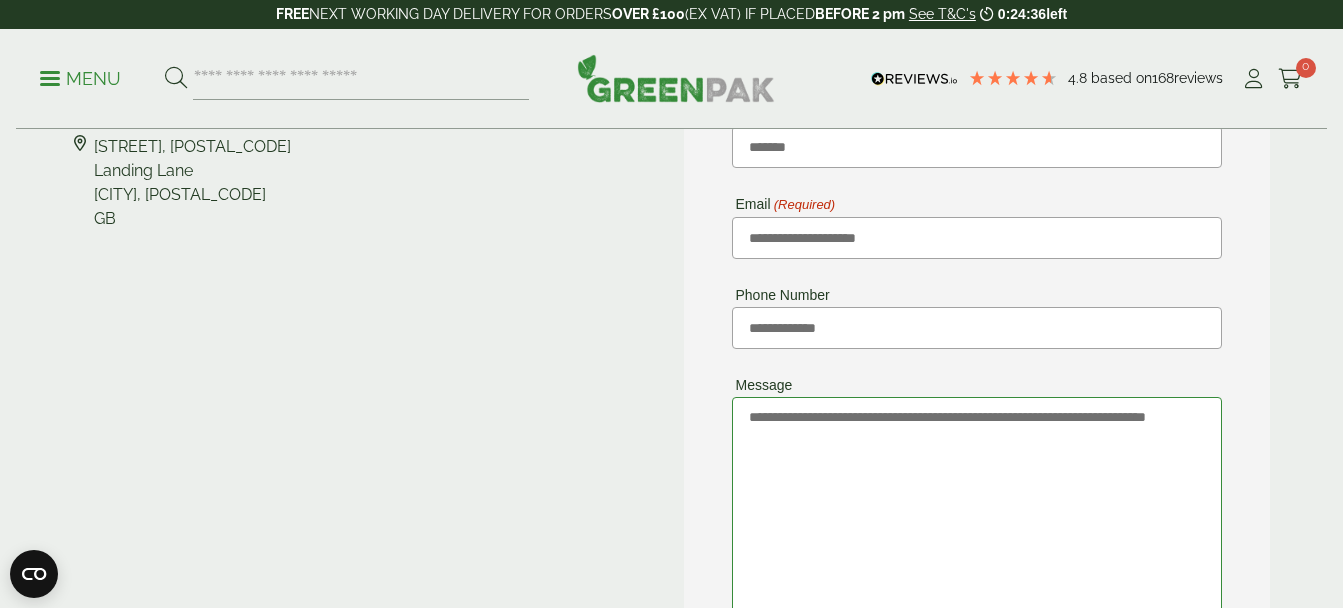 click on "**********" at bounding box center [977, 541] 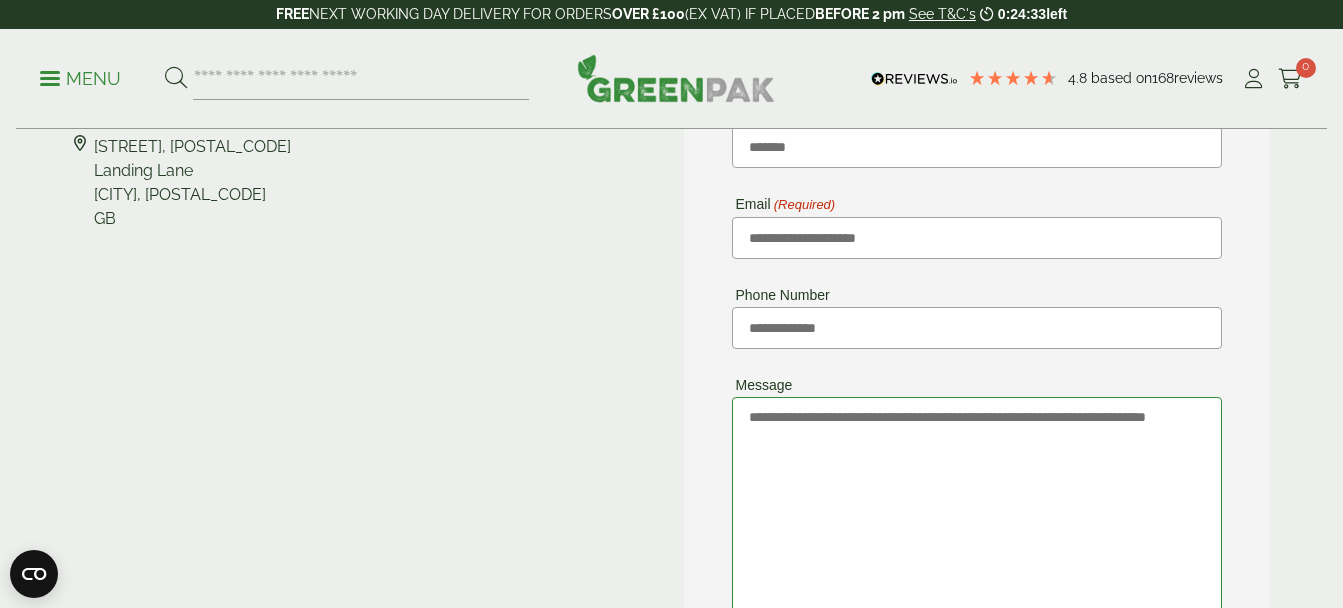 click on "**********" at bounding box center (977, 541) 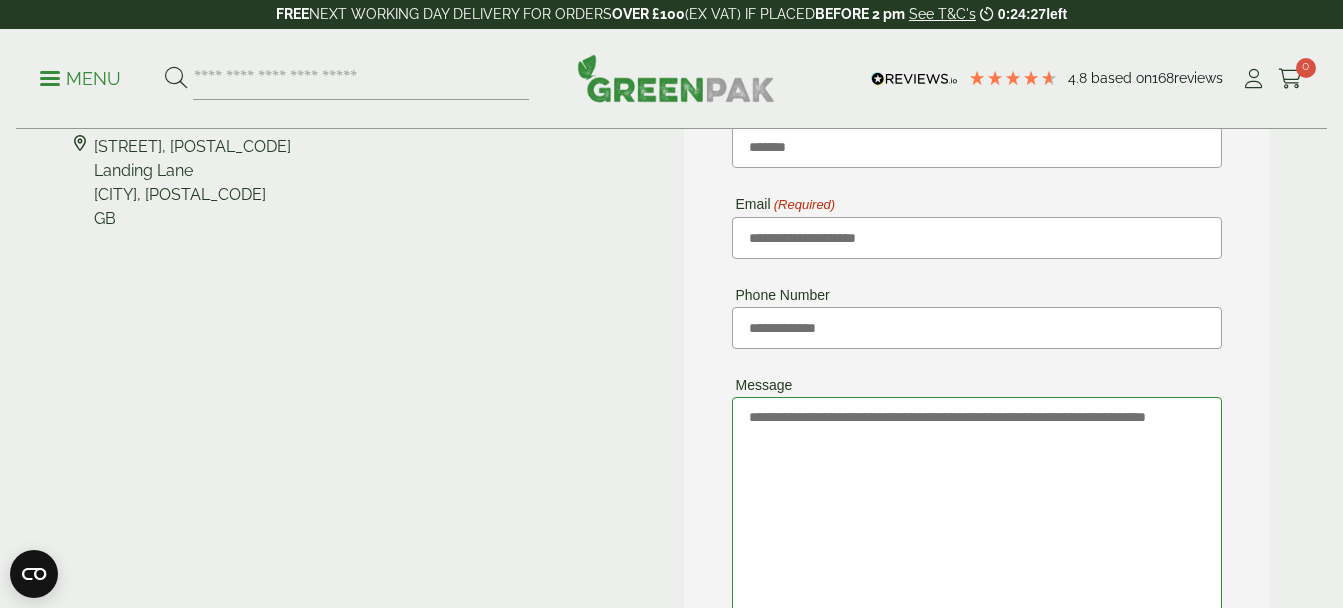 click on "**********" at bounding box center (977, 541) 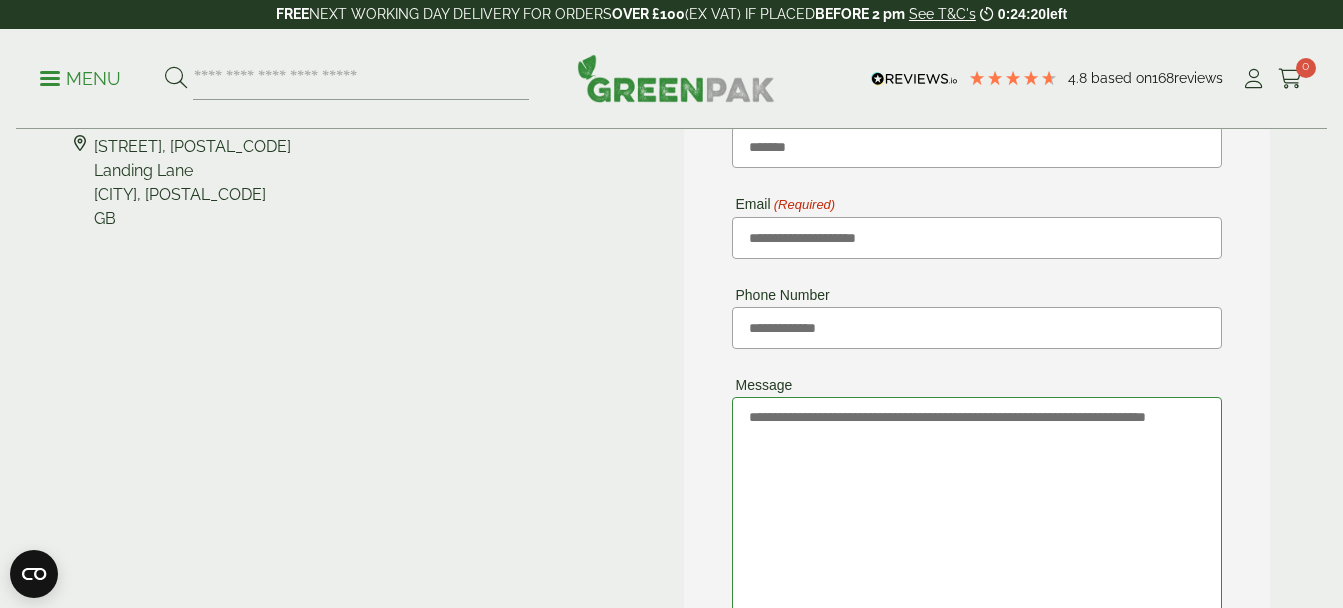 click on "**********" at bounding box center [977, 541] 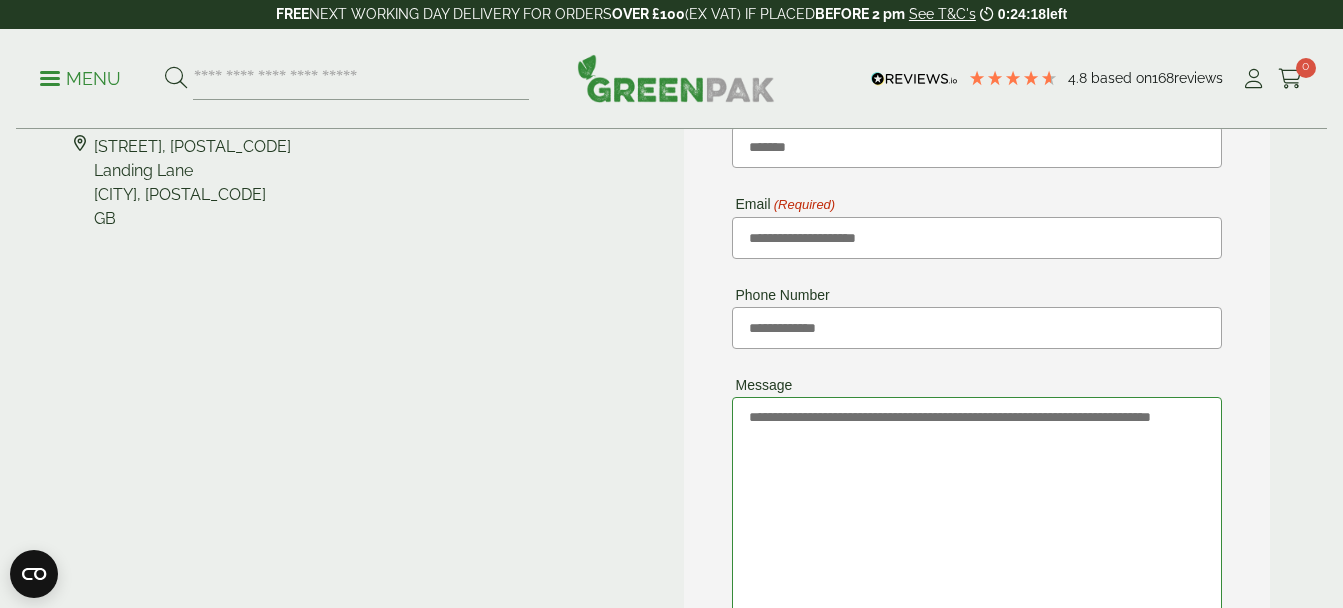 click on "**********" at bounding box center [977, 541] 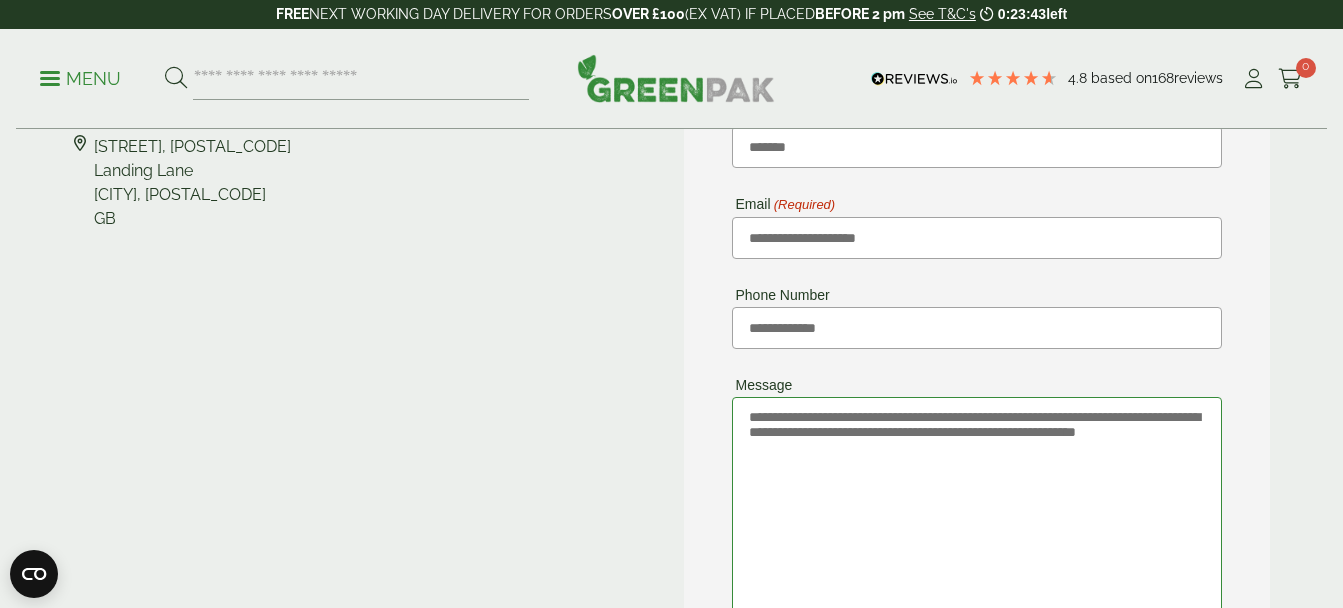 drag, startPoint x: 974, startPoint y: 434, endPoint x: 1020, endPoint y: 455, distance: 50.566788 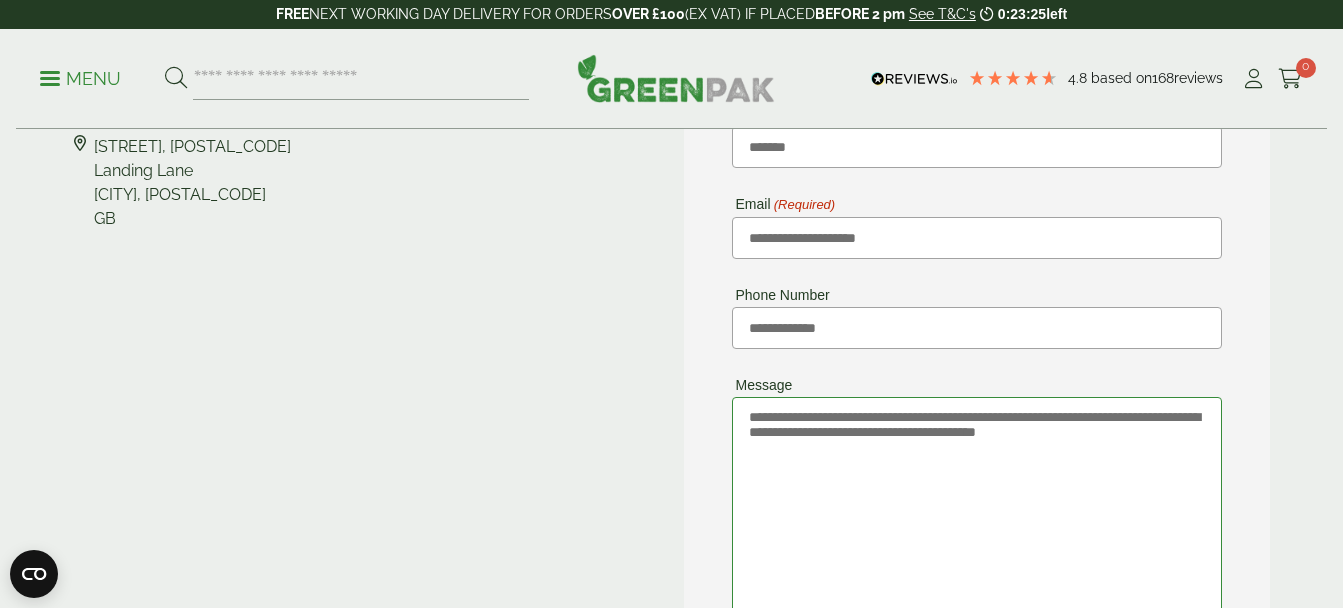 click on "**********" at bounding box center [977, 541] 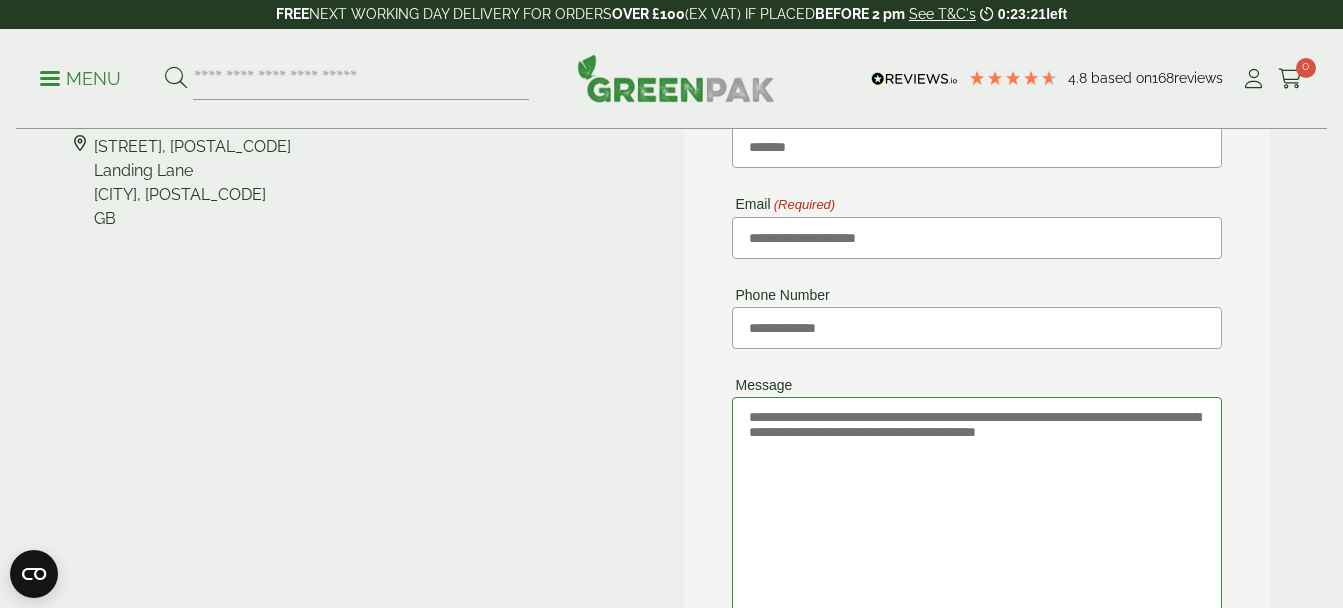 click on "**********" at bounding box center [977, 541] 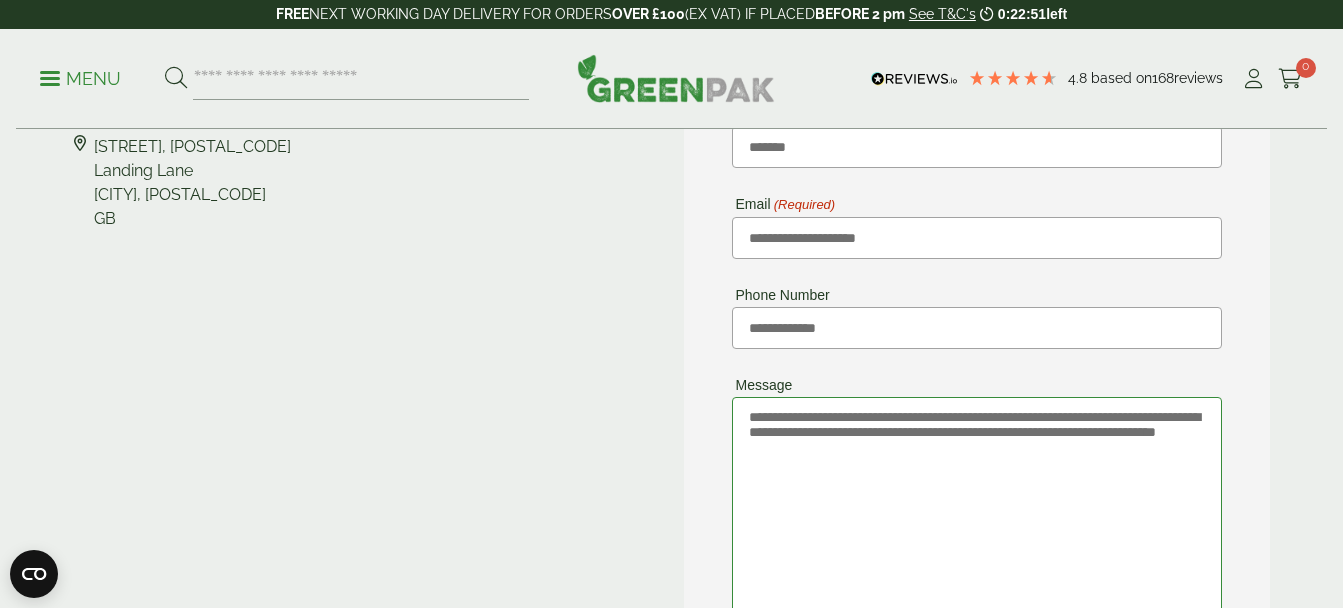 click on "**********" at bounding box center [977, 541] 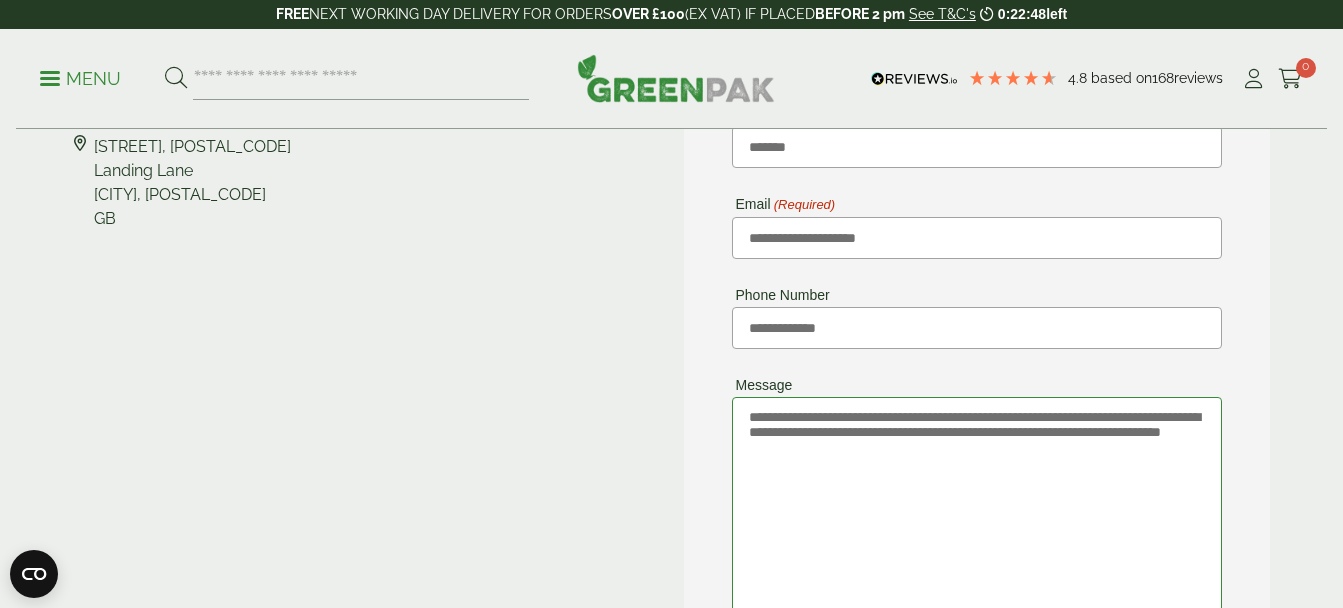 click on "**********" at bounding box center (977, 541) 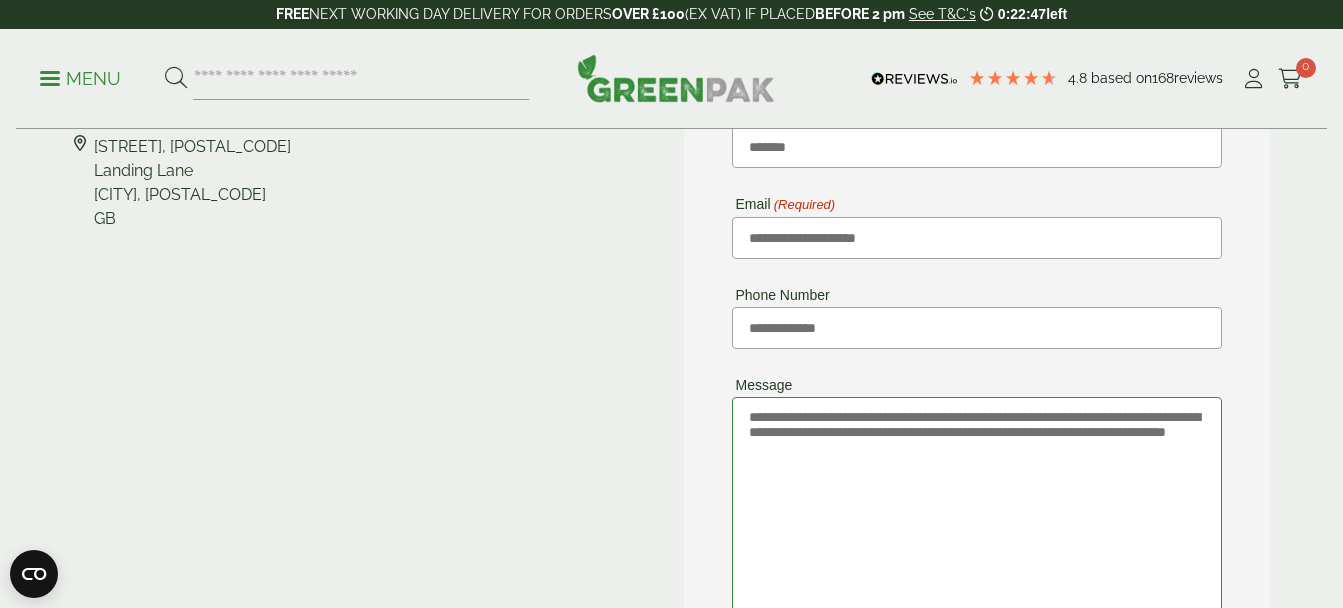 click on "**********" at bounding box center [977, 541] 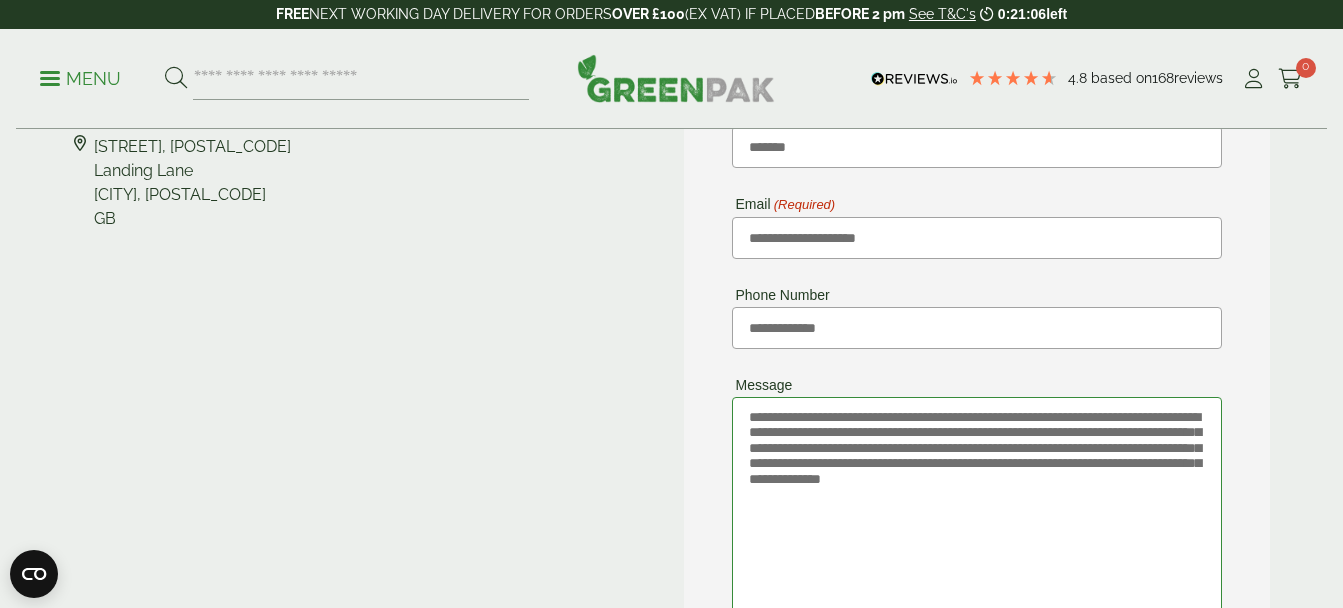 click on "**********" at bounding box center [977, 541] 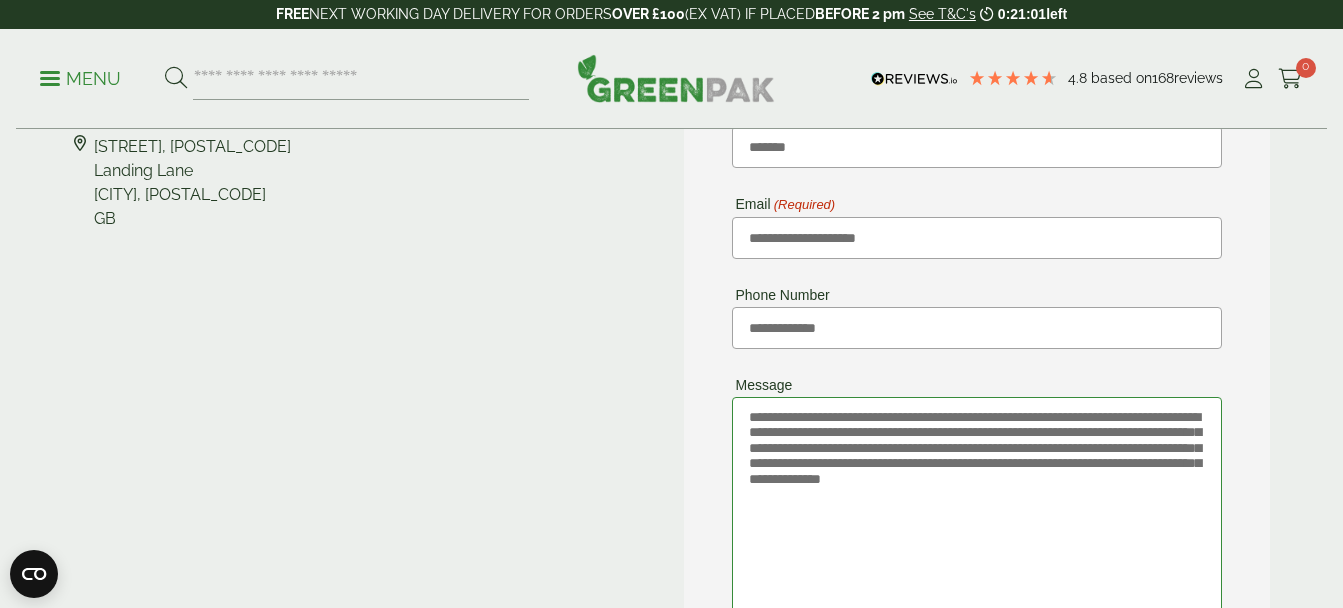 click on "**********" at bounding box center (977, 541) 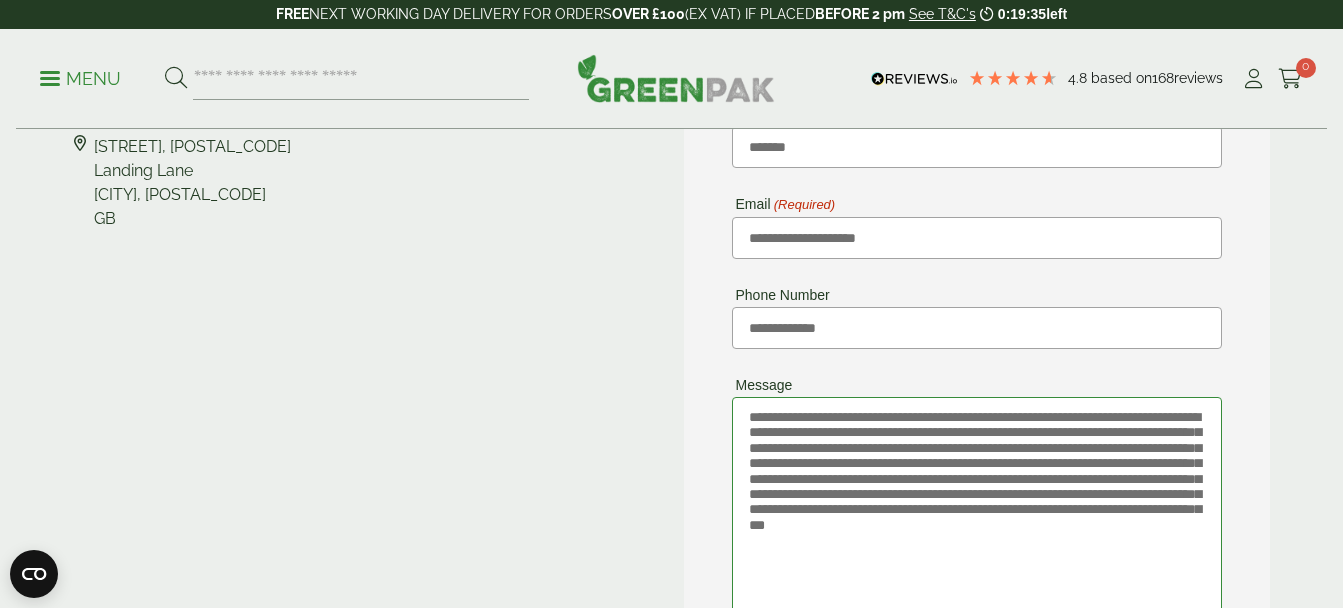 click on "**********" at bounding box center [977, 541] 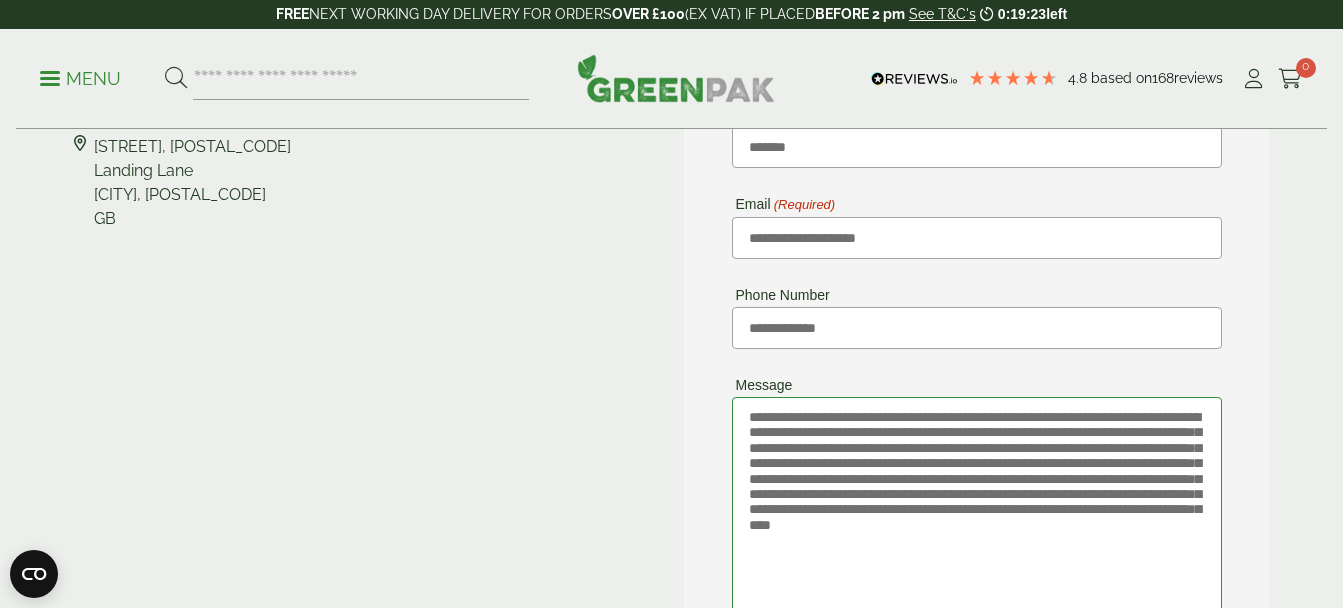 scroll, scrollTop: 500, scrollLeft: 0, axis: vertical 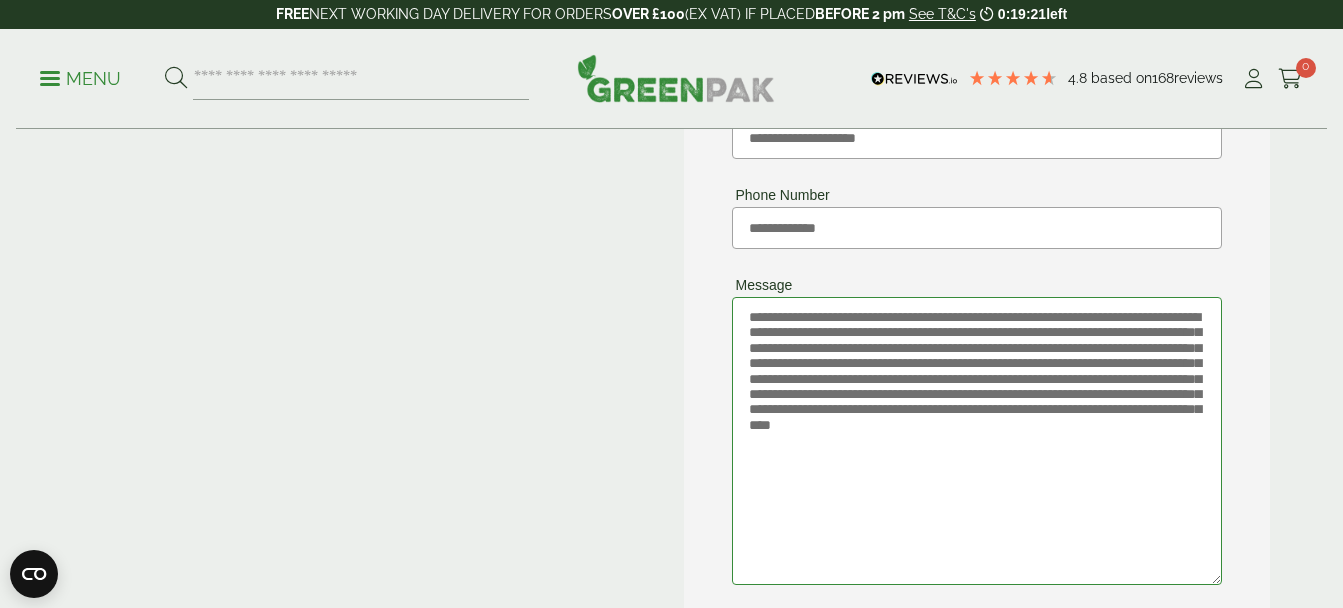 click on "**********" at bounding box center (977, 441) 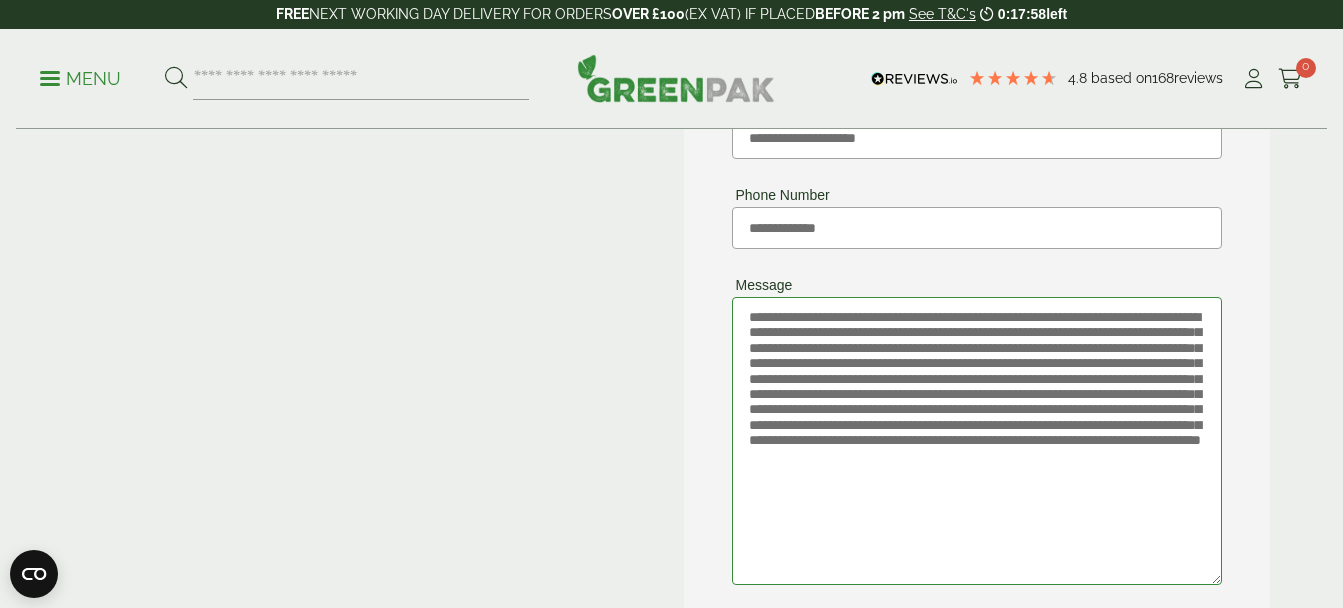 click on "**********" at bounding box center [977, 441] 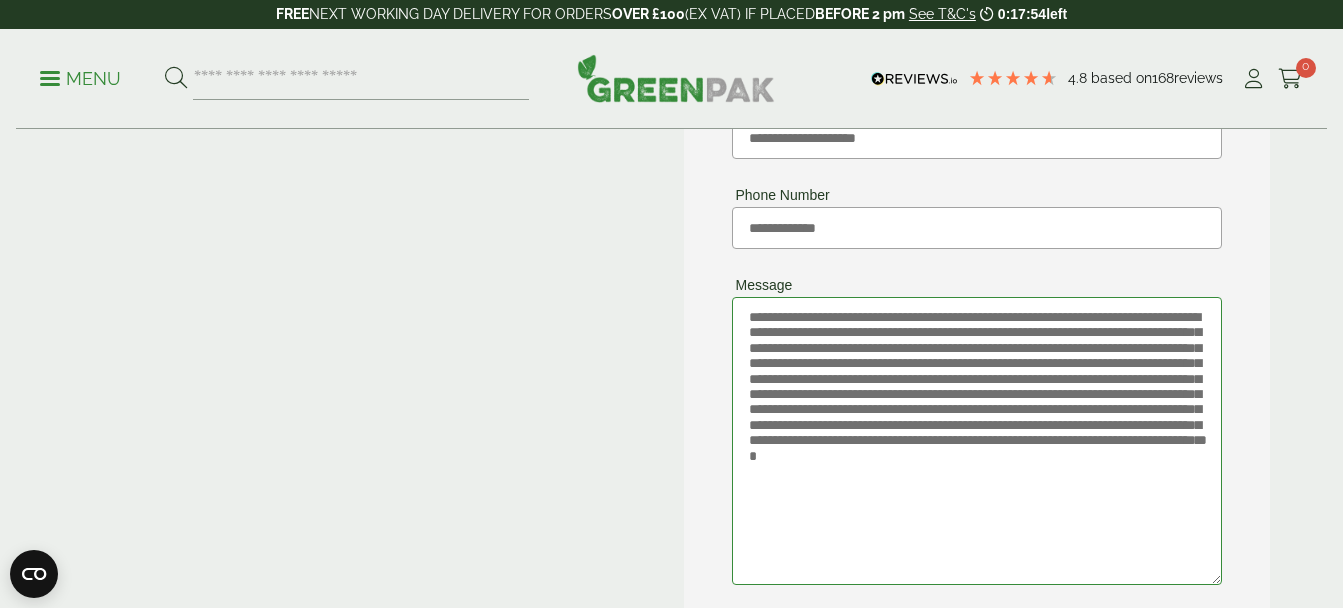 drag, startPoint x: 928, startPoint y: 471, endPoint x: 916, endPoint y: 474, distance: 12.369317 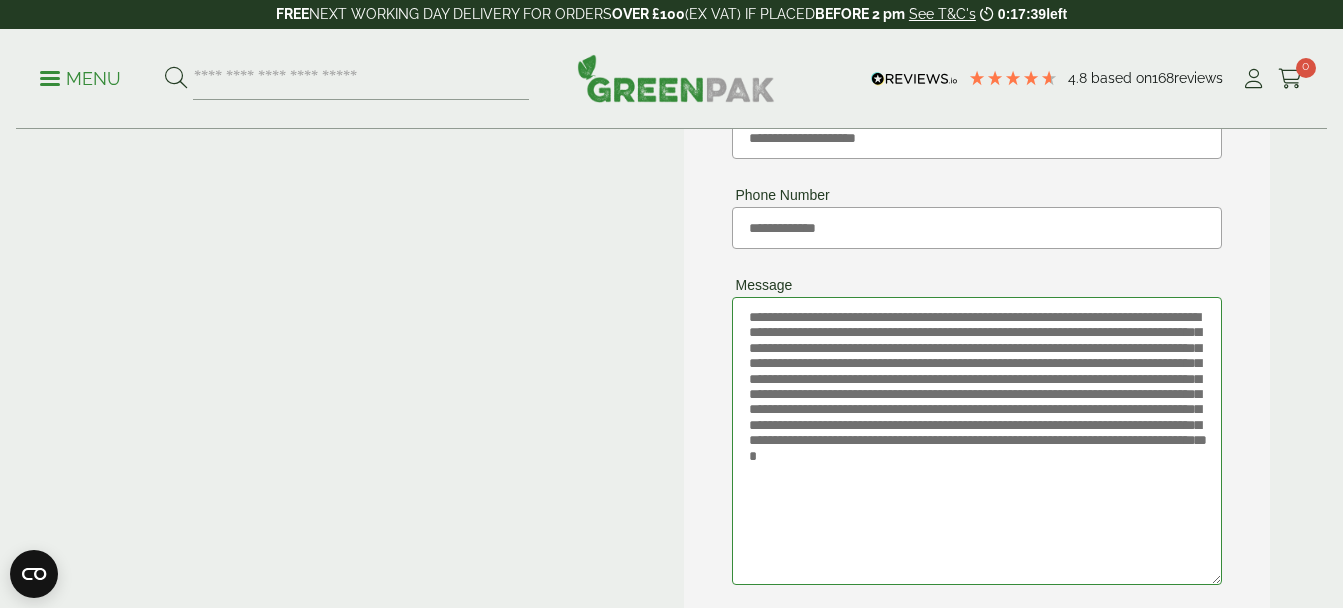 click on "**********" at bounding box center [977, 441] 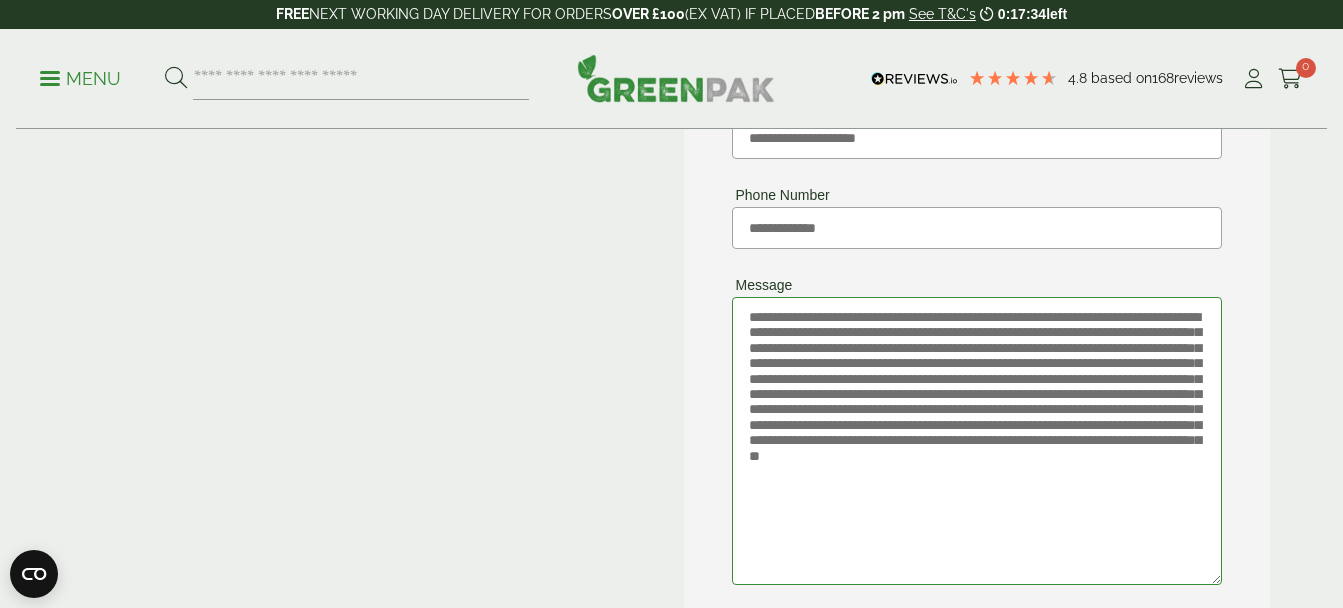 click on "**********" at bounding box center (977, 441) 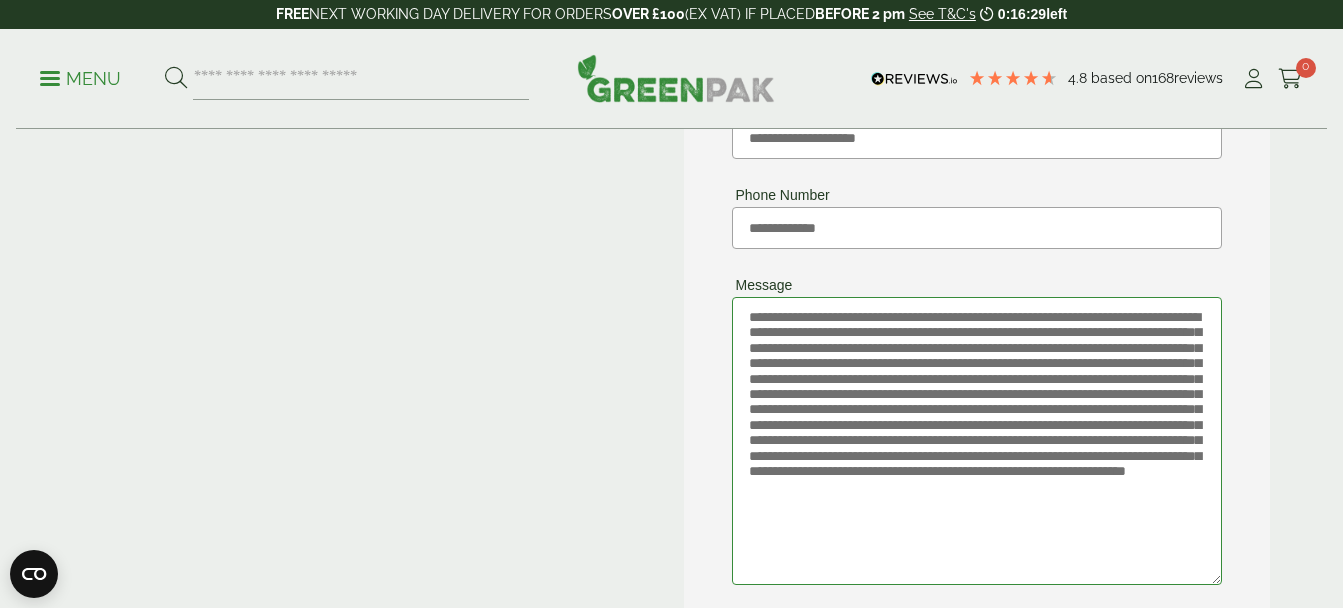 click on "**********" at bounding box center (977, 441) 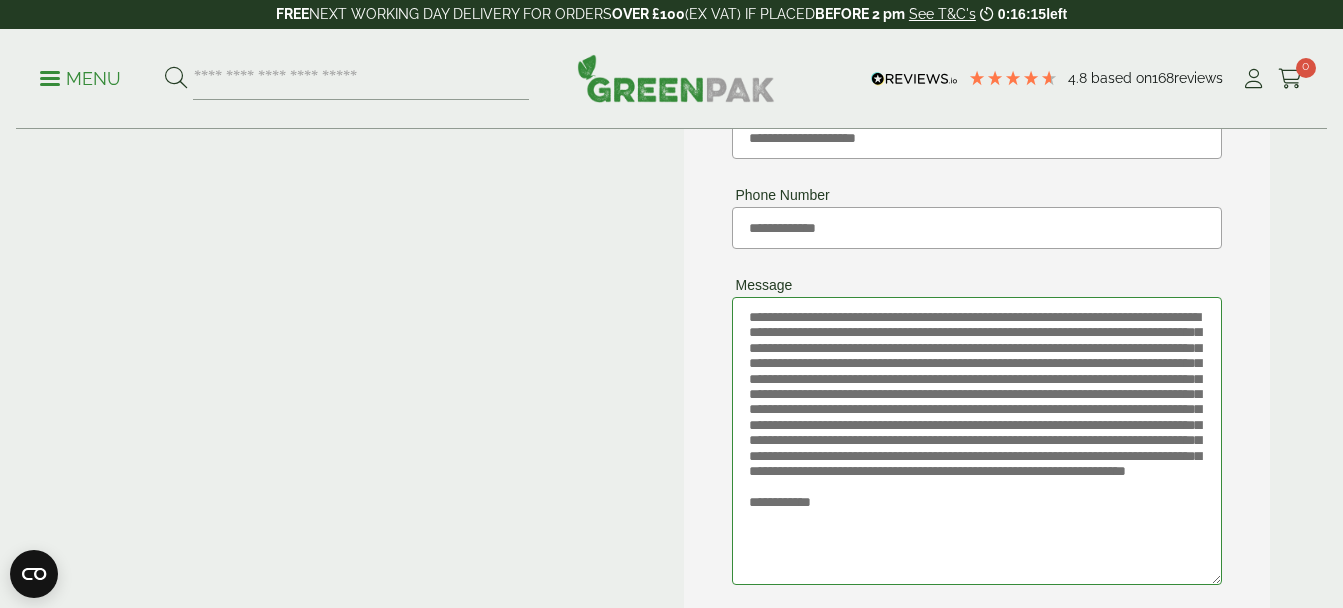 scroll, scrollTop: 19, scrollLeft: 0, axis: vertical 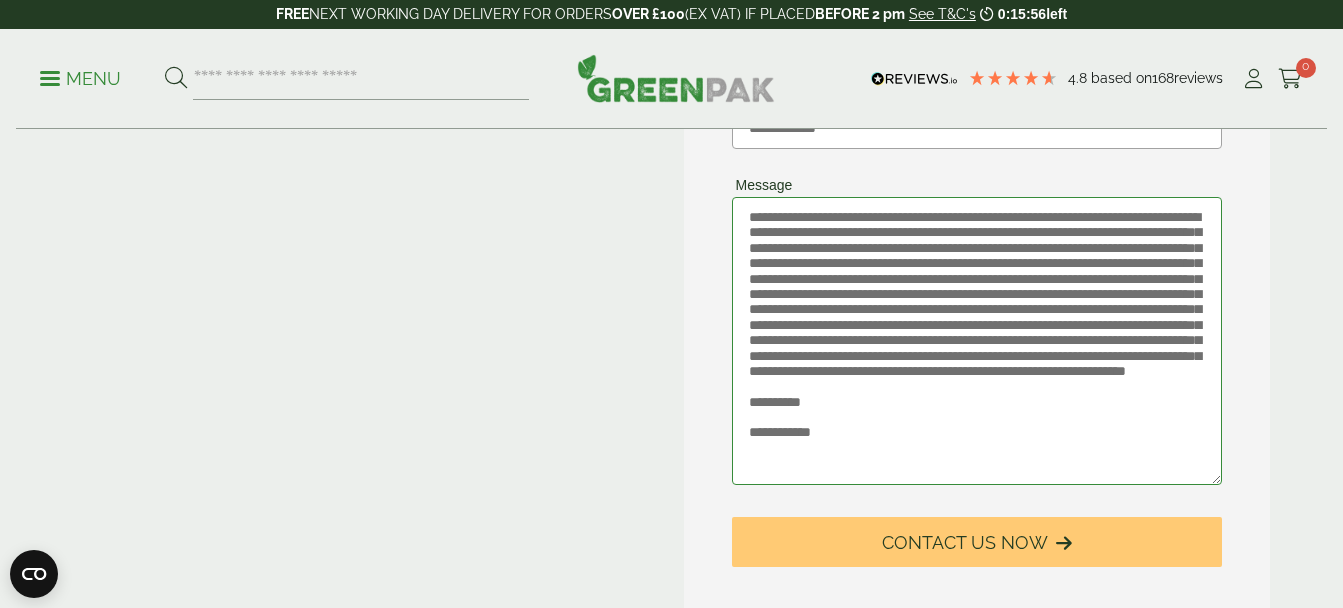 click on "**********" at bounding box center (977, 341) 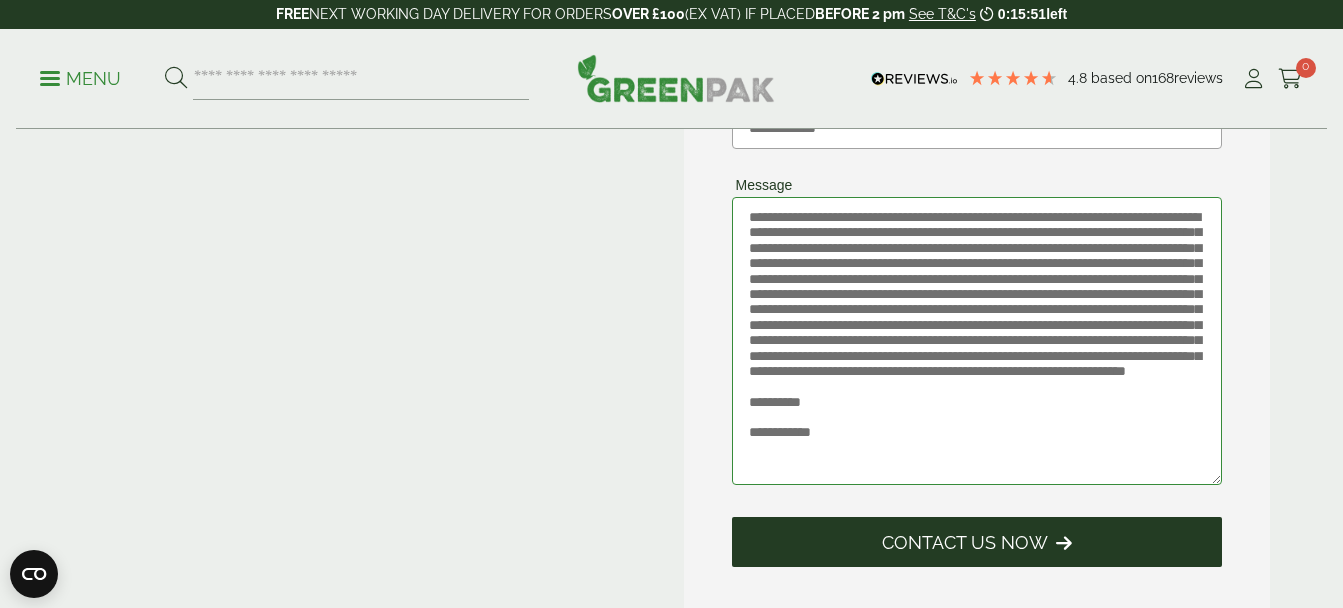 type on "**********" 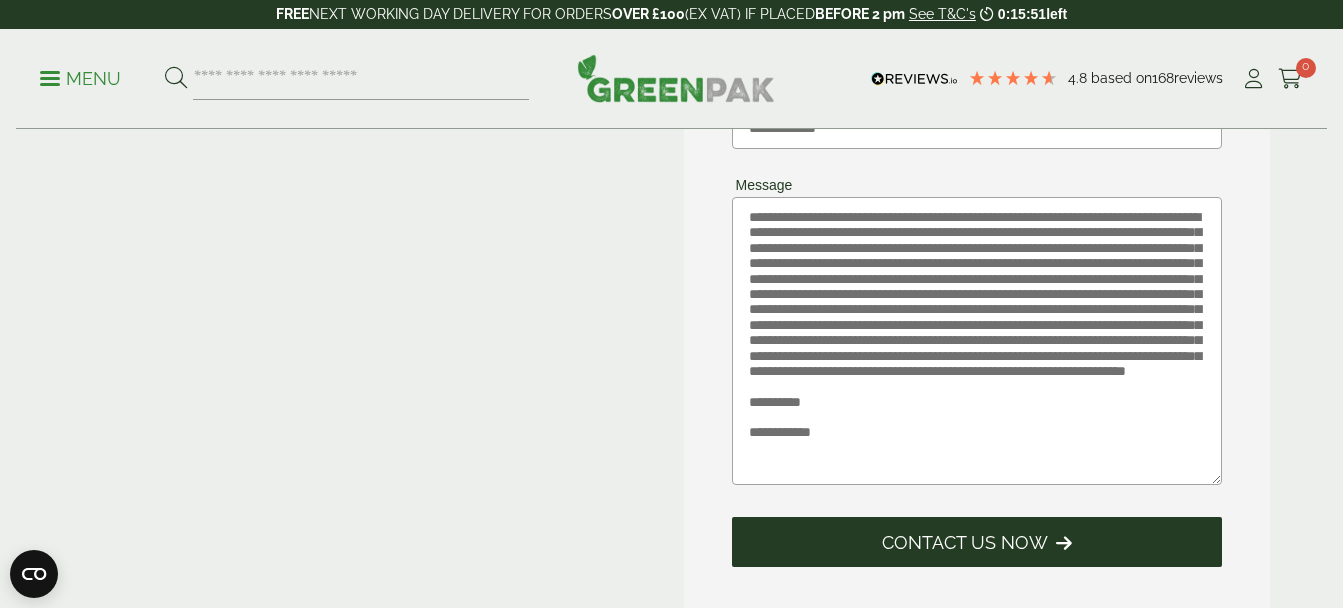 click on "Contact Us Now" at bounding box center (965, 543) 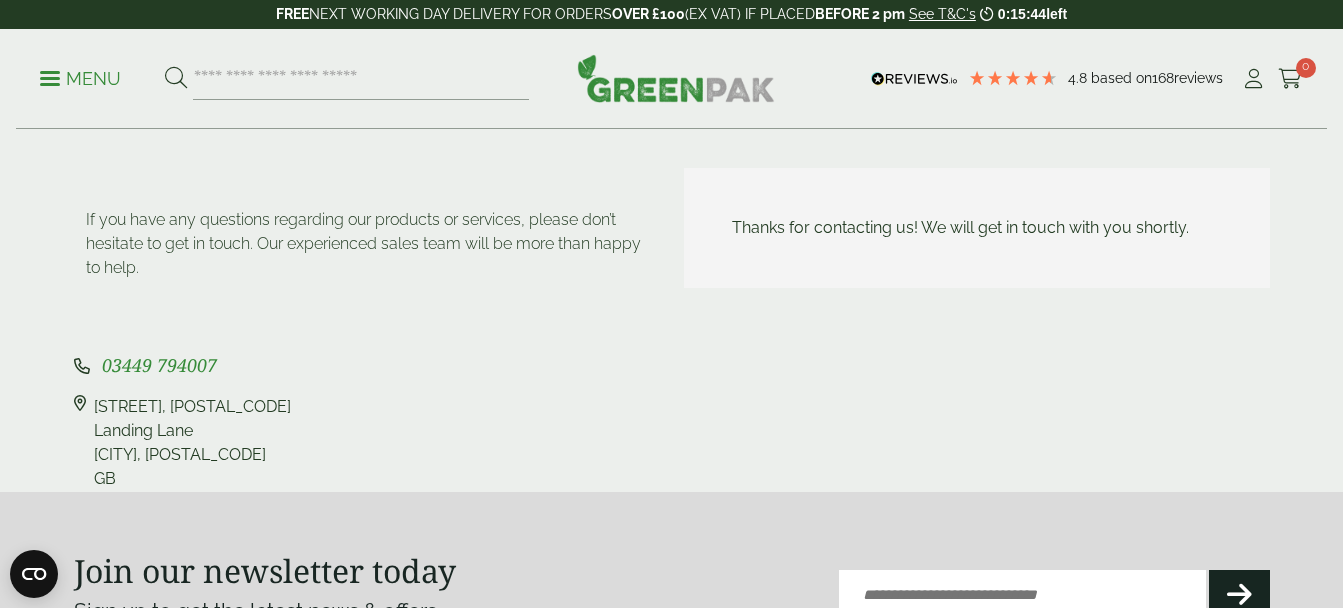 scroll, scrollTop: 0, scrollLeft: 0, axis: both 